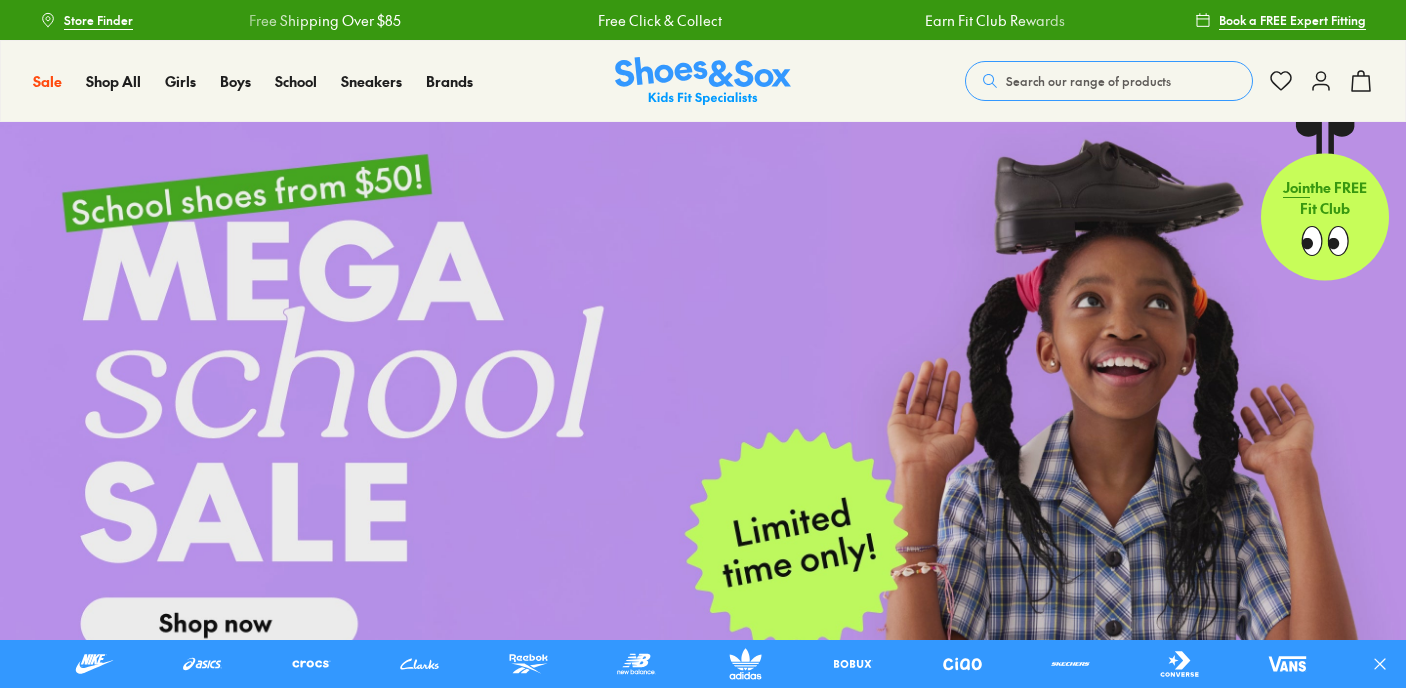 scroll, scrollTop: 0, scrollLeft: 0, axis: both 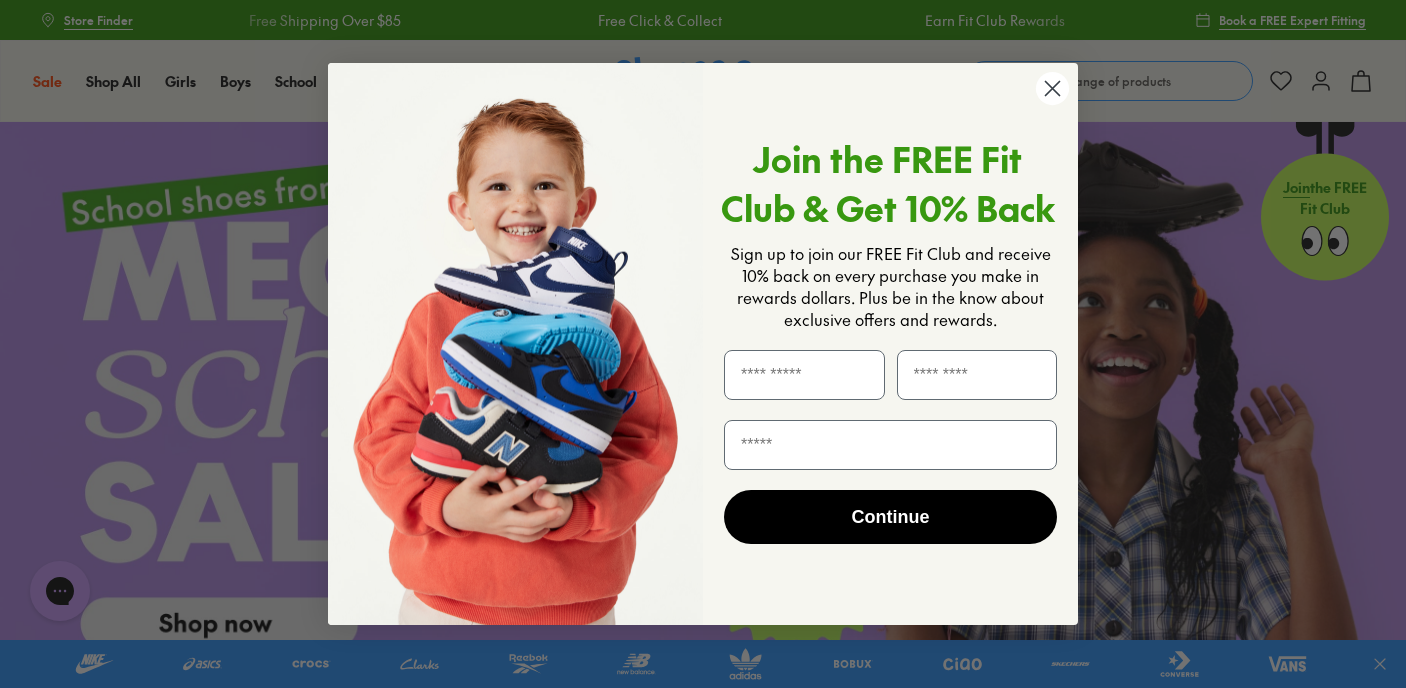 click 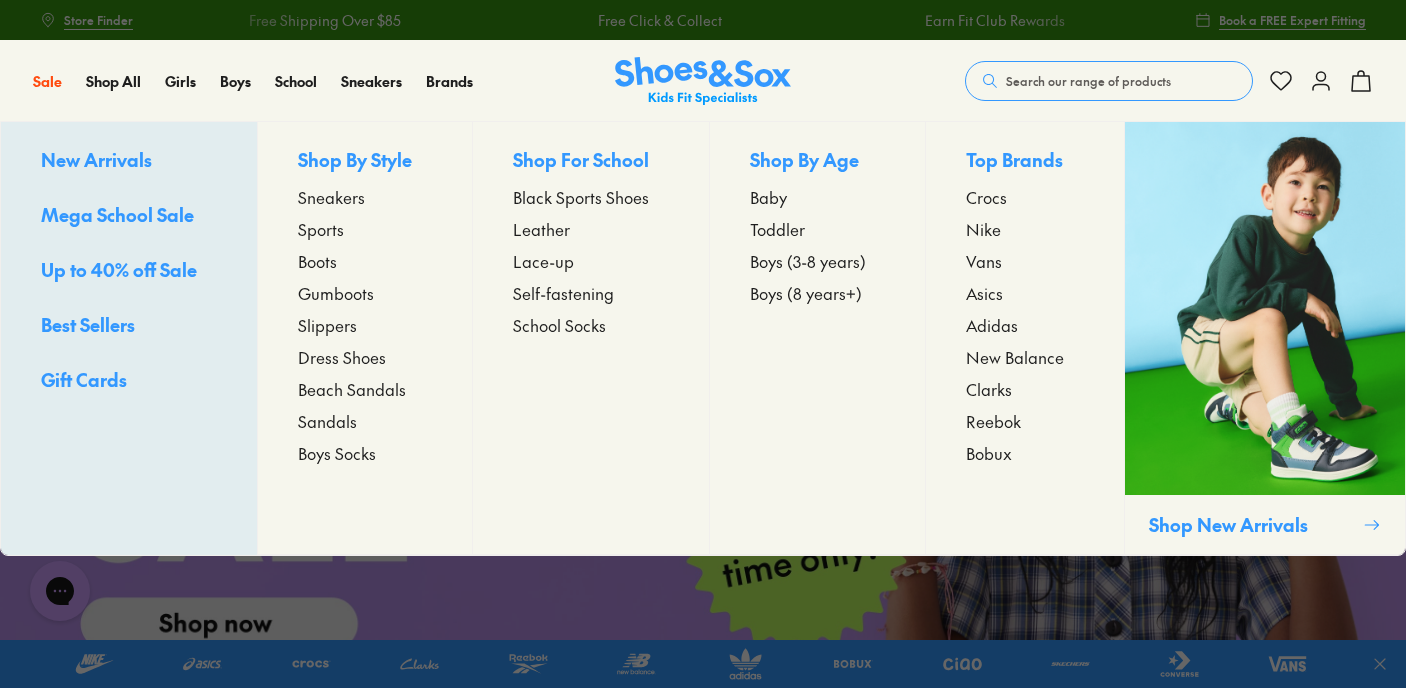 click on "Sneakers" at bounding box center [331, 197] 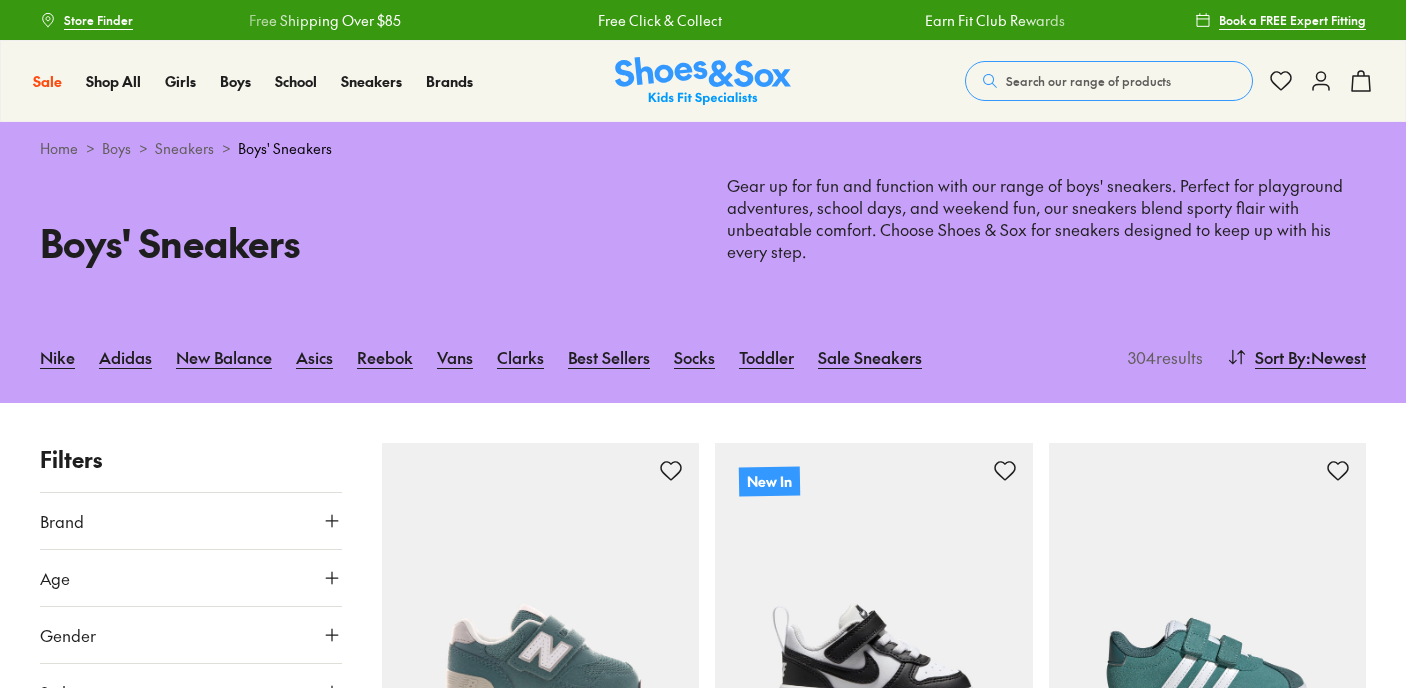 scroll, scrollTop: 0, scrollLeft: 0, axis: both 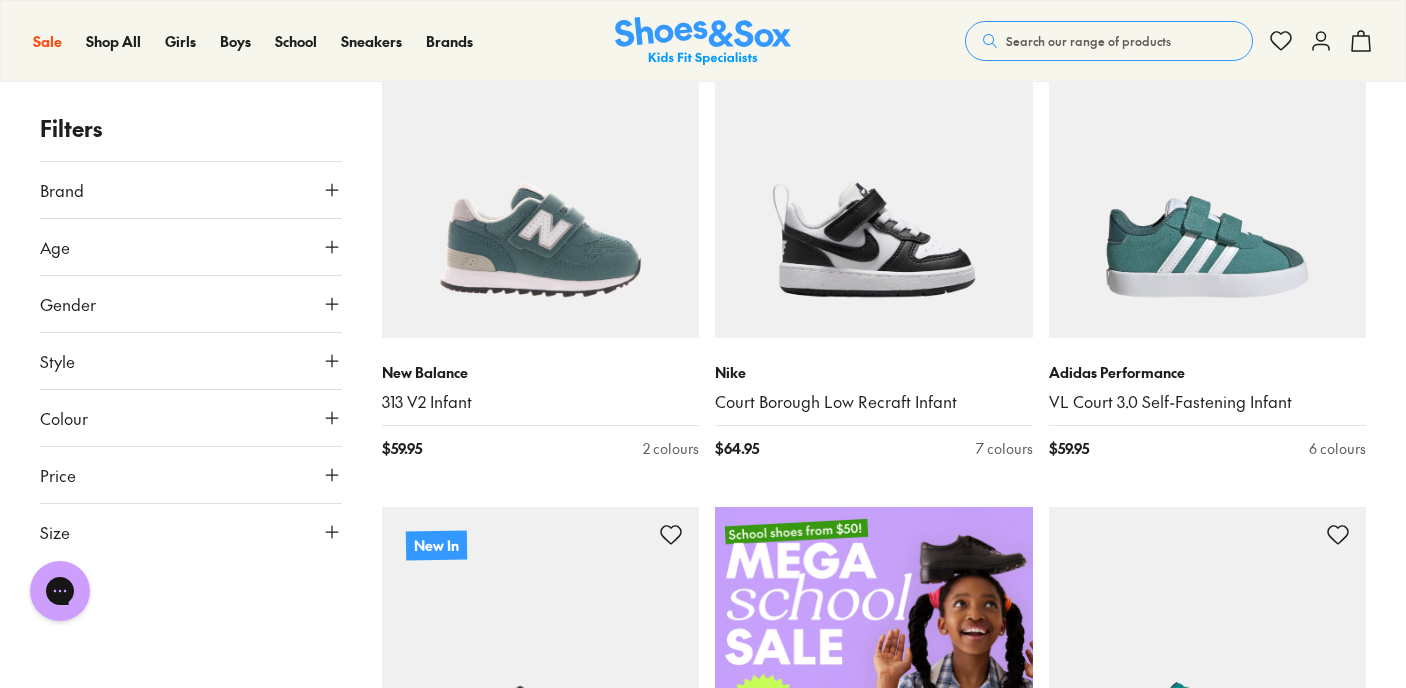 click on "Size" at bounding box center (191, 532) 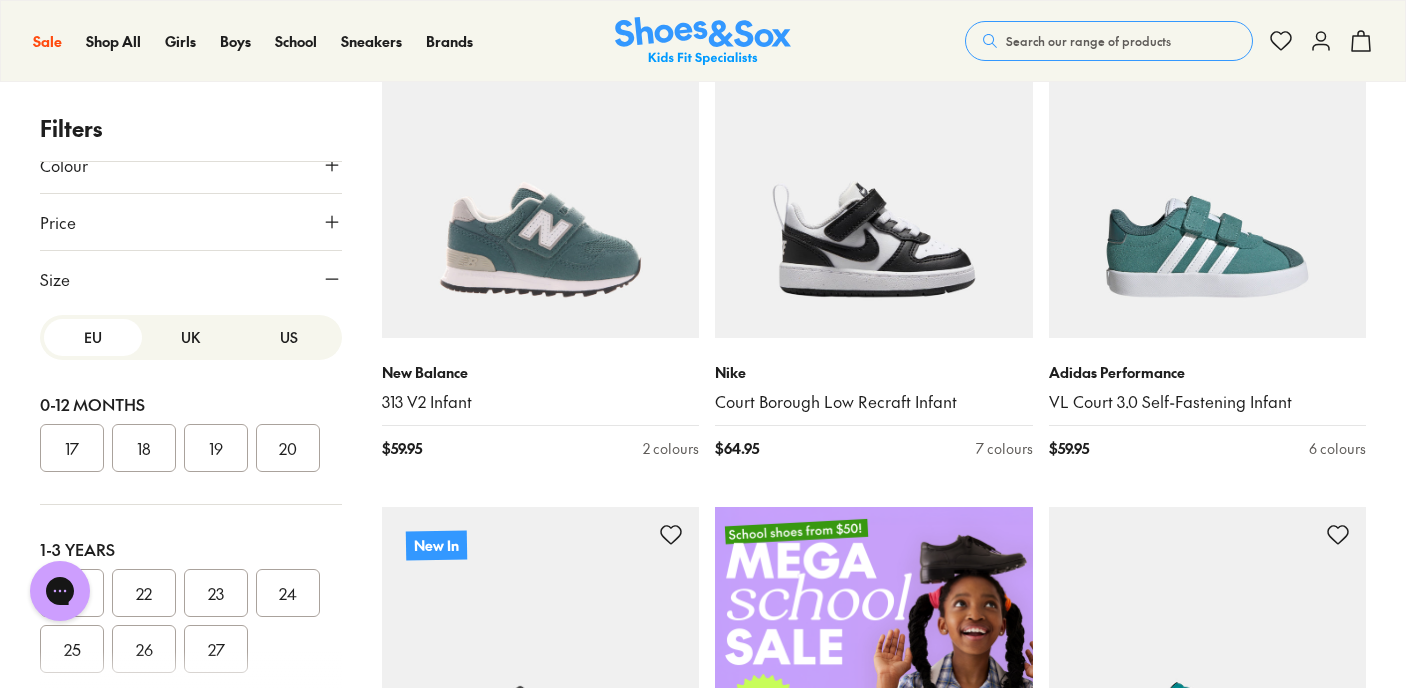 scroll, scrollTop: 254, scrollLeft: 0, axis: vertical 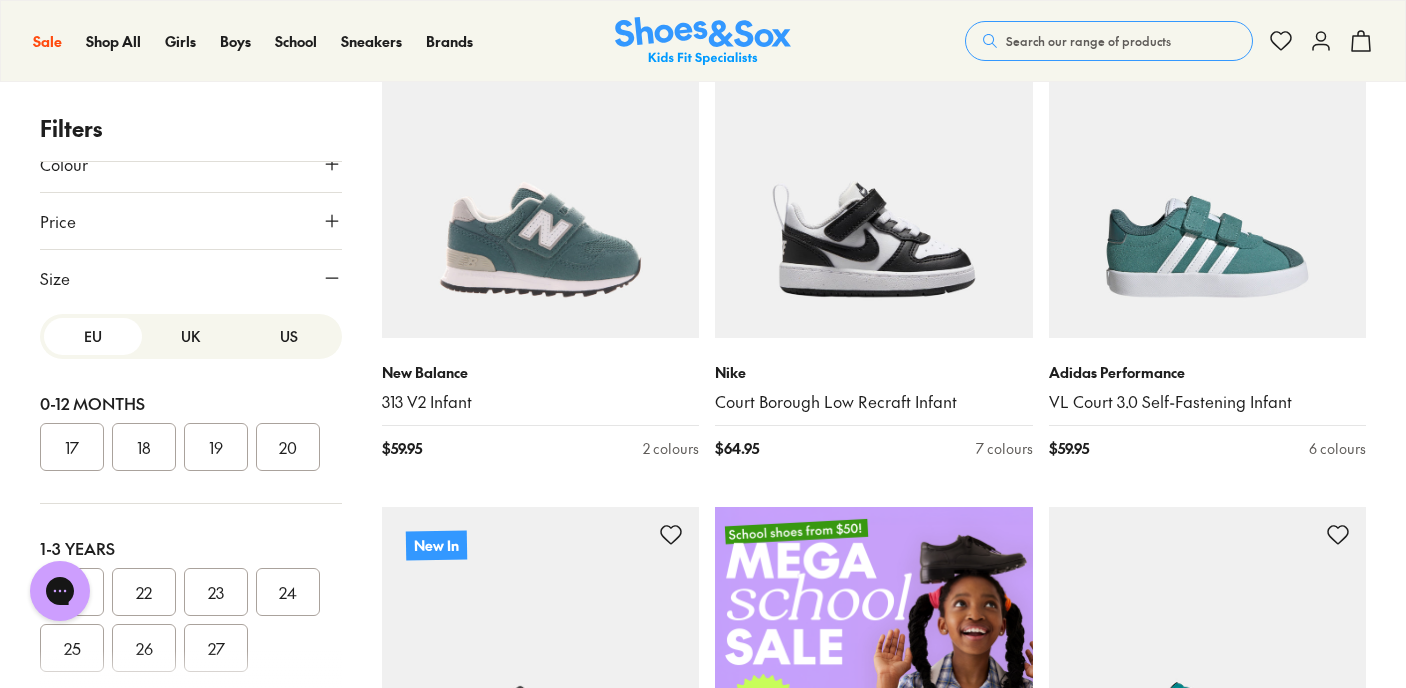 click on "US" at bounding box center (289, 336) 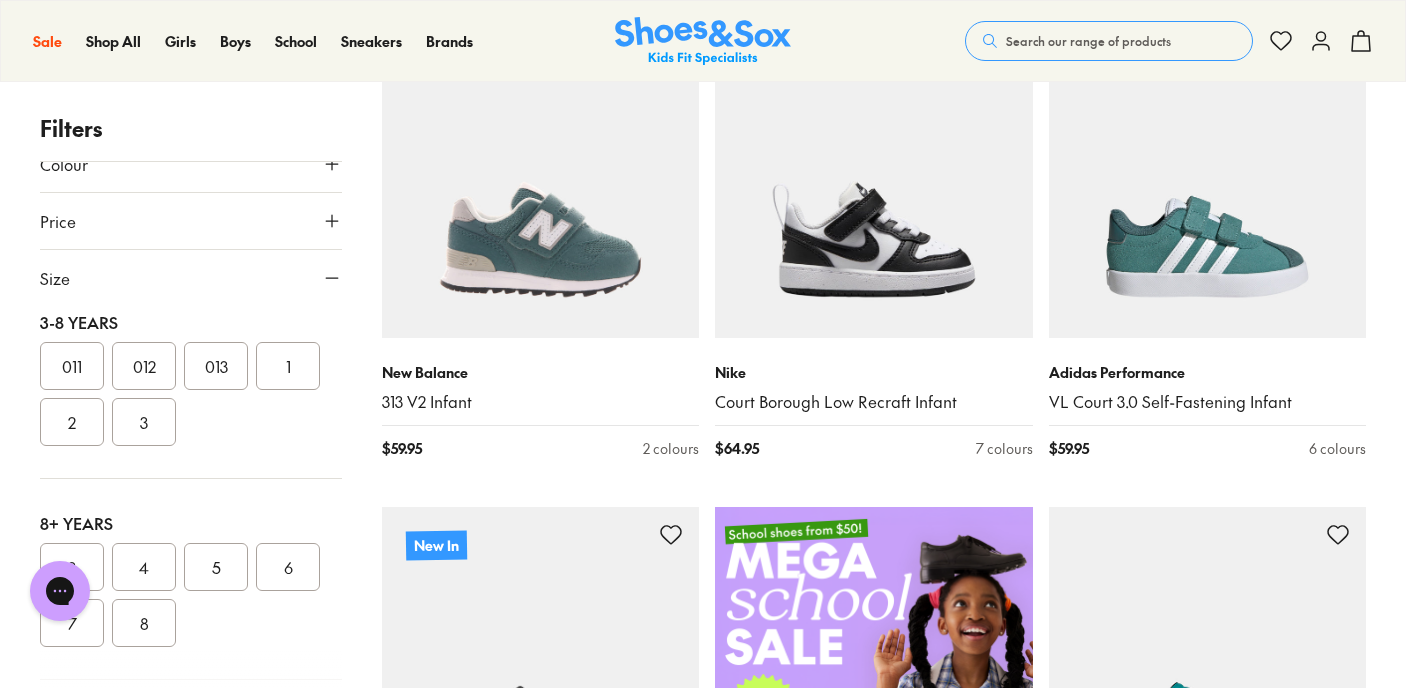 scroll, scrollTop: 430, scrollLeft: 0, axis: vertical 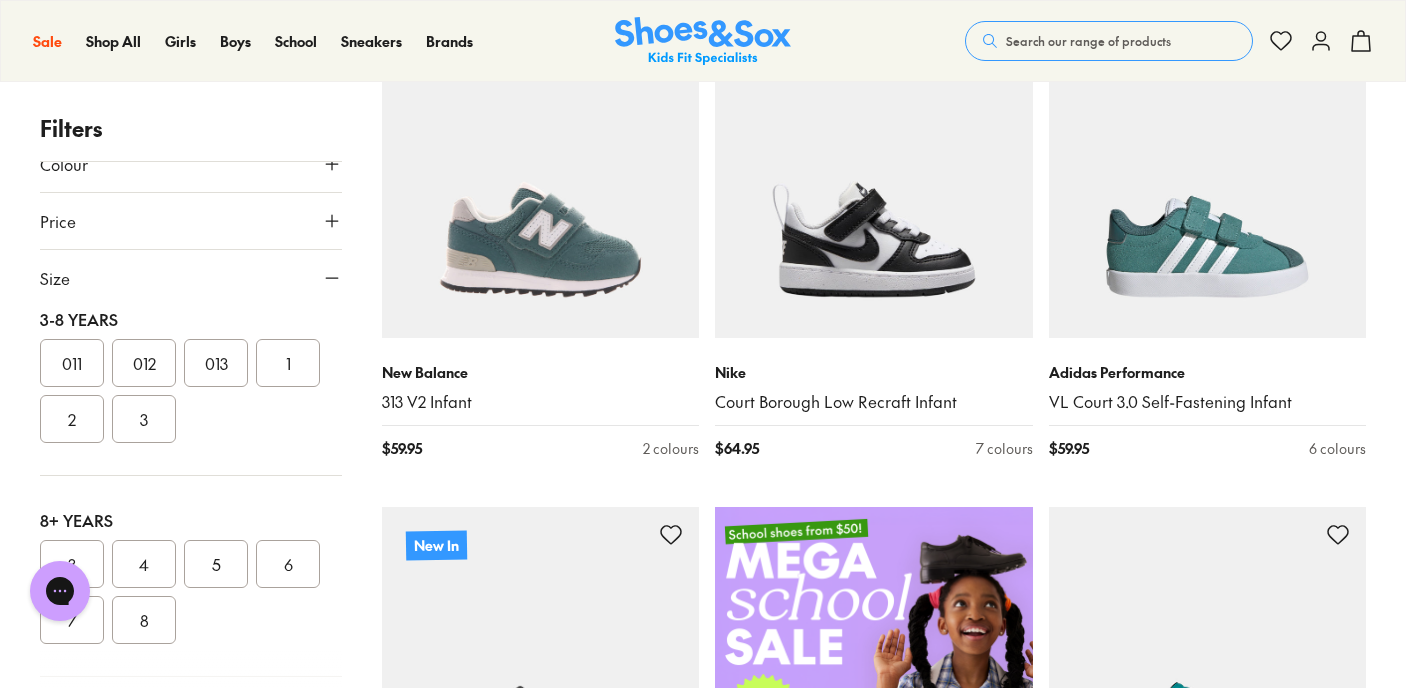 click on "2" at bounding box center (72, 419) 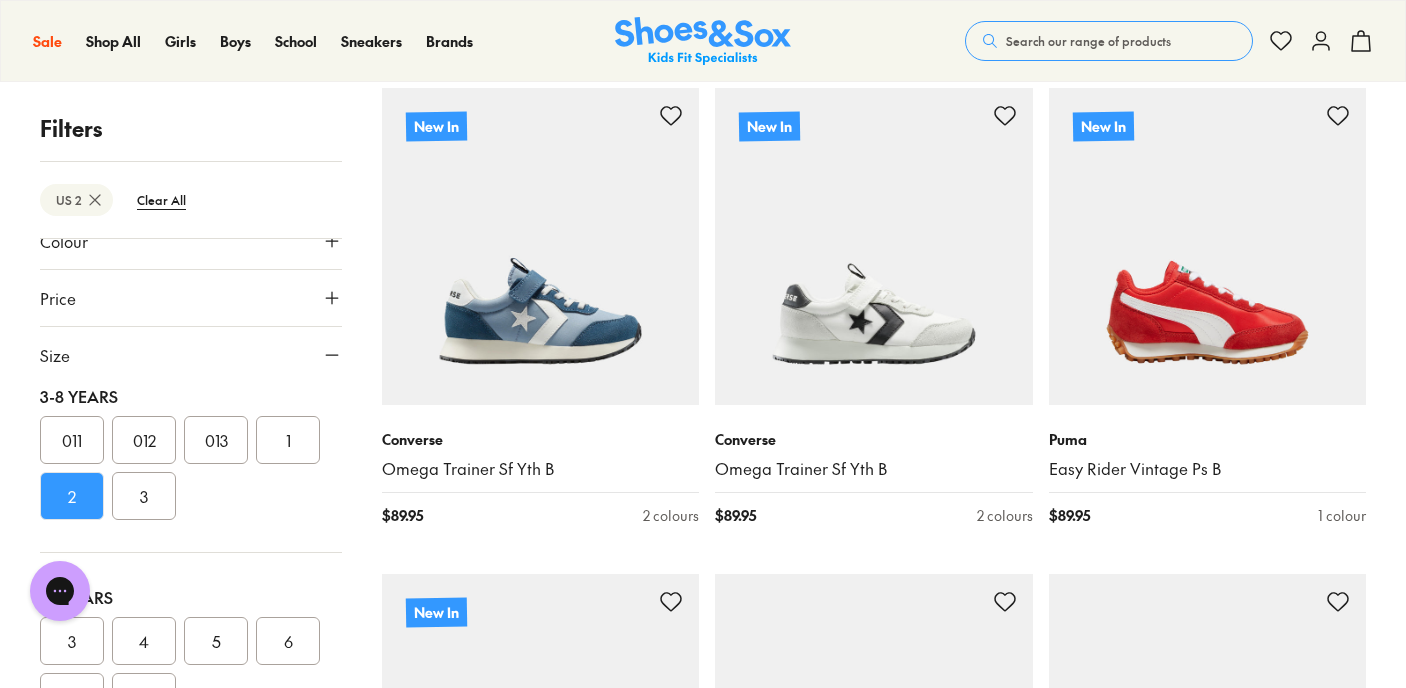 scroll, scrollTop: 1828, scrollLeft: 0, axis: vertical 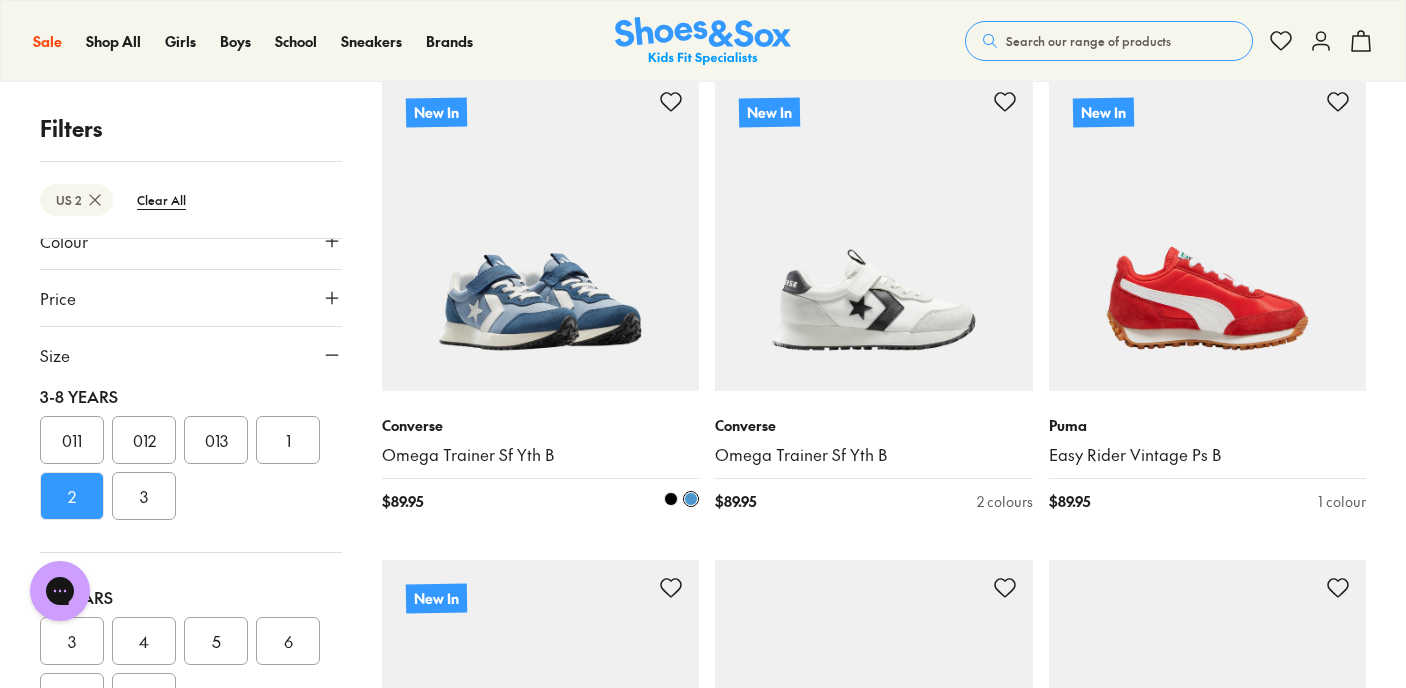 click at bounding box center (671, 499) 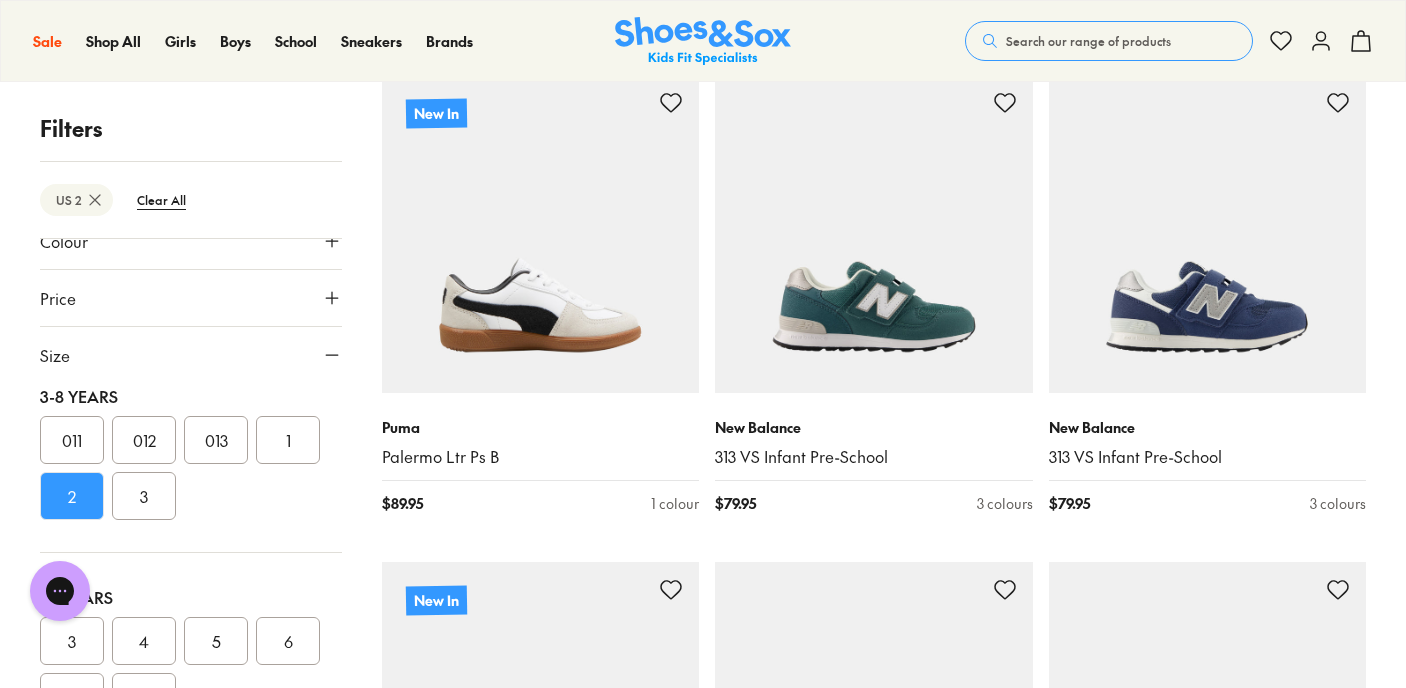 scroll, scrollTop: 2326, scrollLeft: 0, axis: vertical 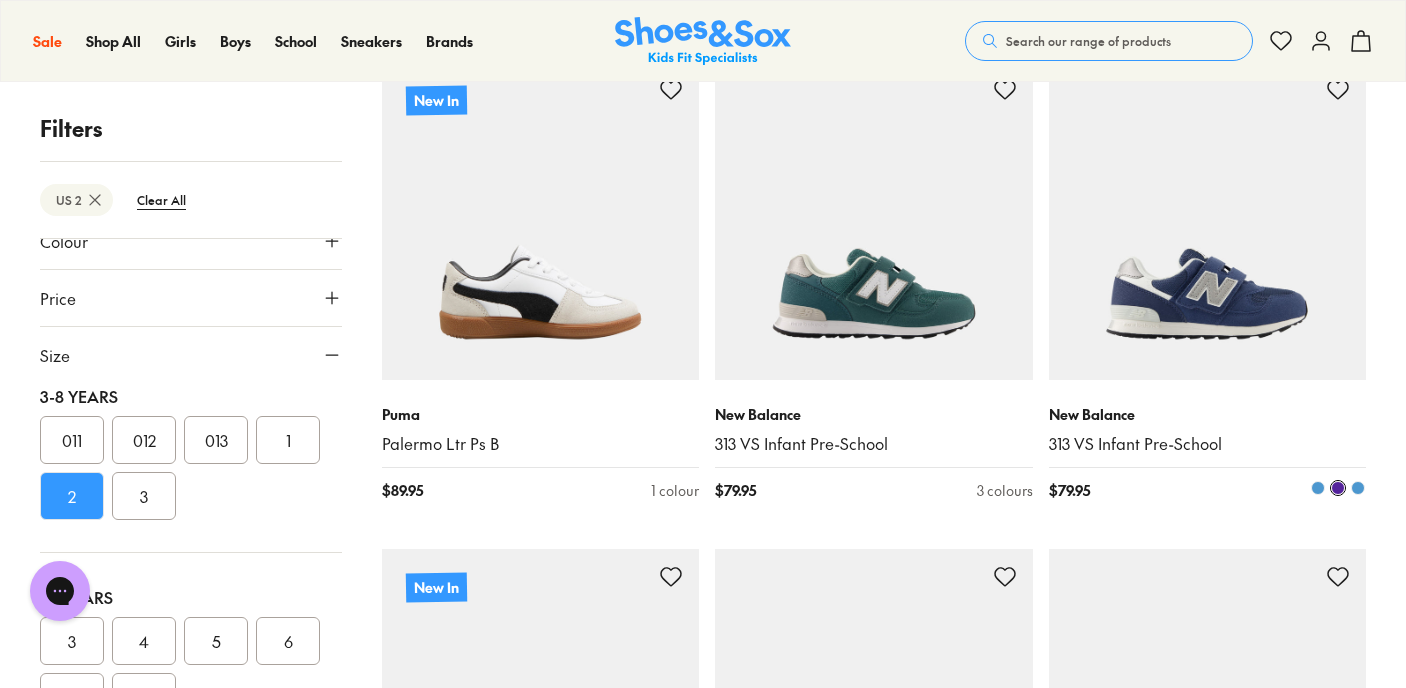 click at bounding box center (1358, 488) 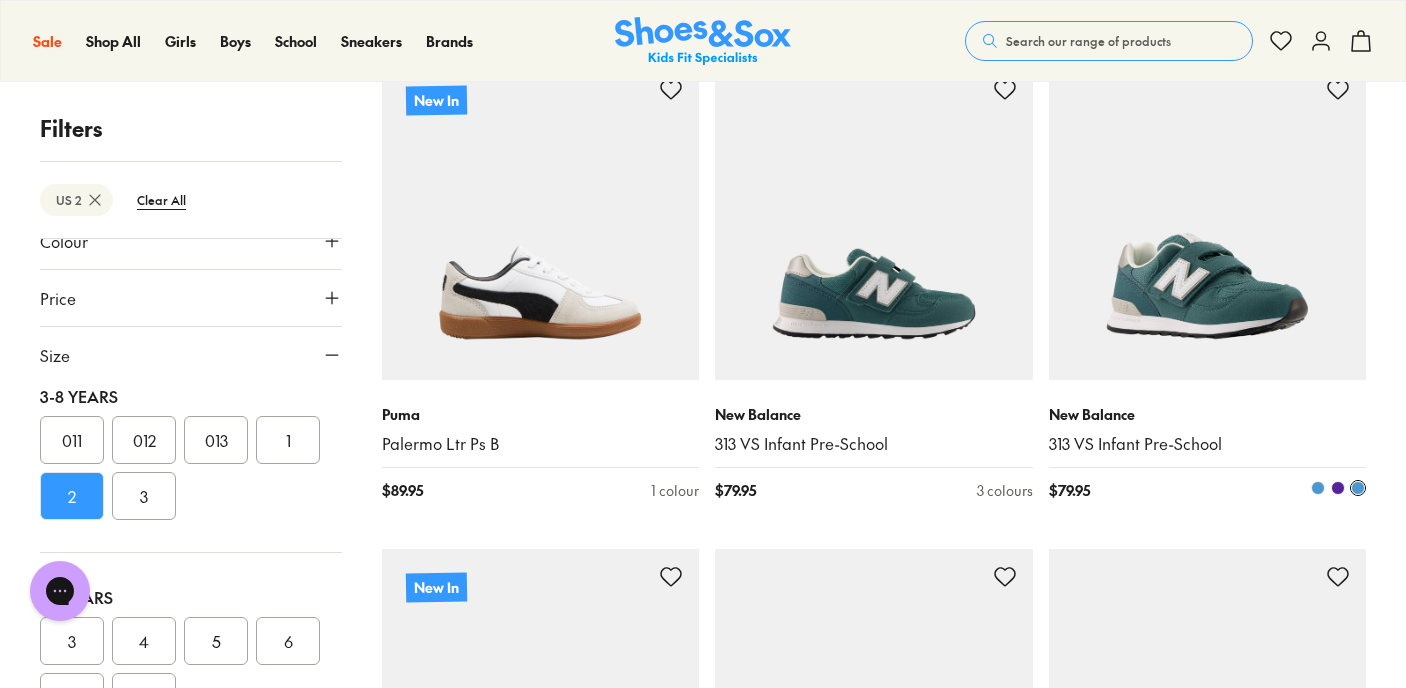 click at bounding box center (1318, 488) 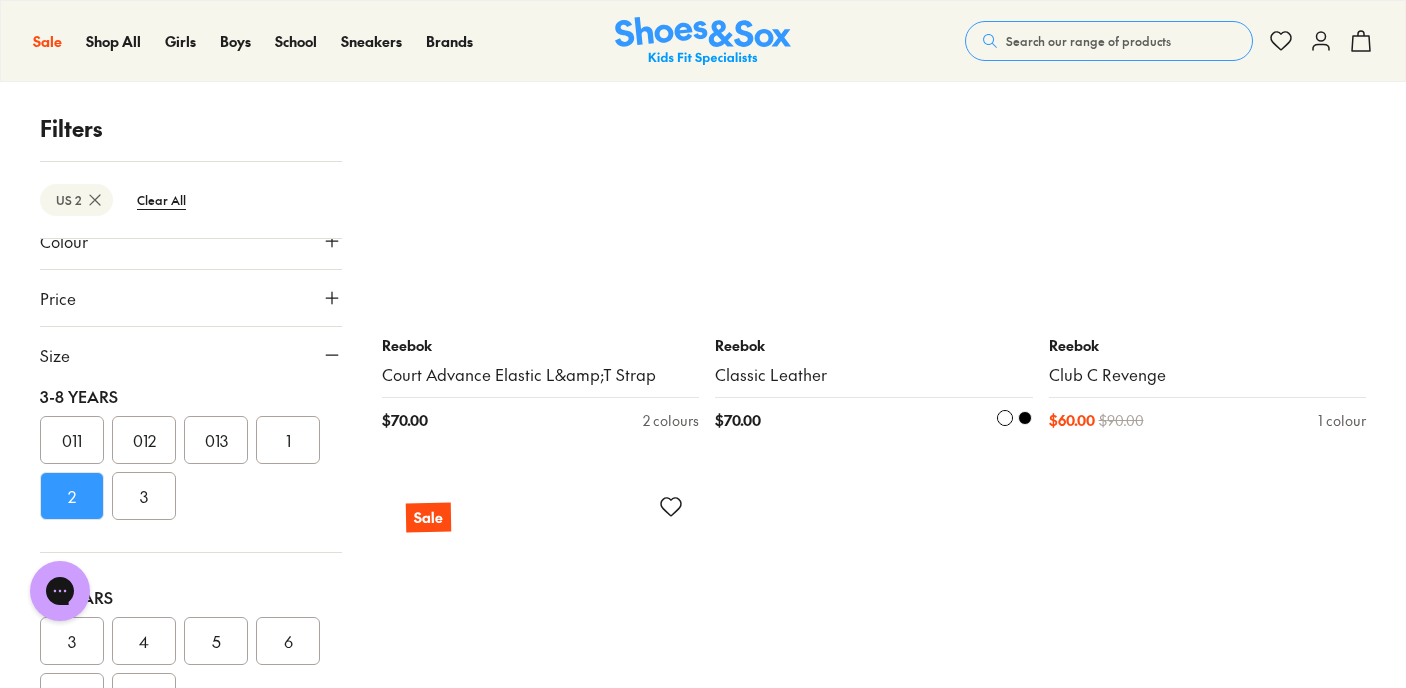 scroll, scrollTop: 10205, scrollLeft: 0, axis: vertical 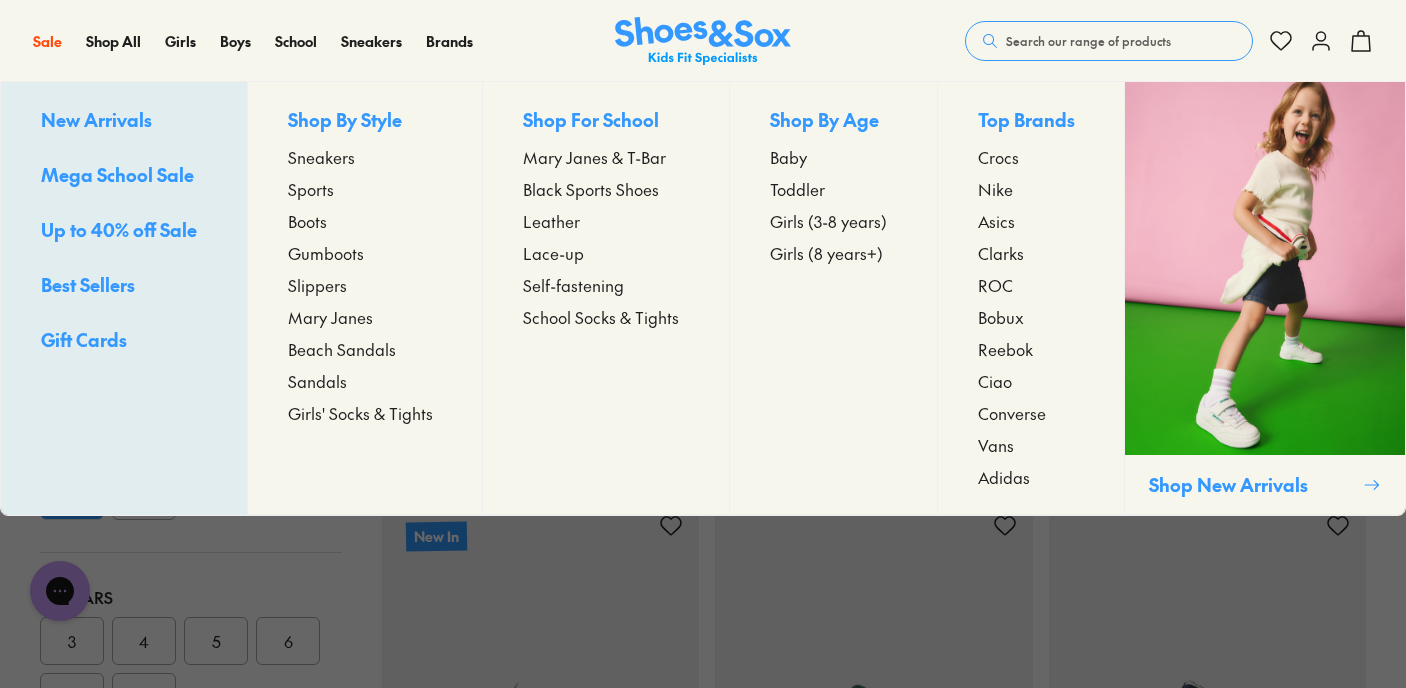 click on "Sneakers" at bounding box center [321, 157] 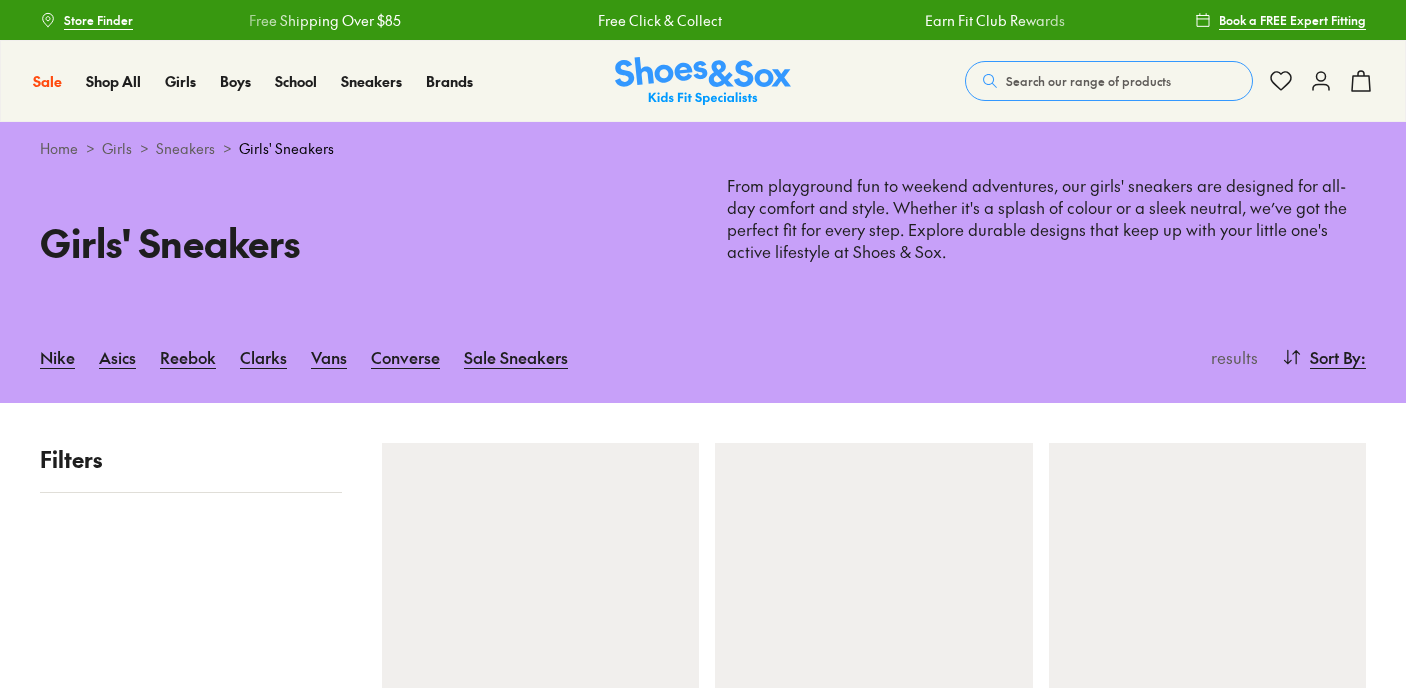 scroll, scrollTop: 0, scrollLeft: 0, axis: both 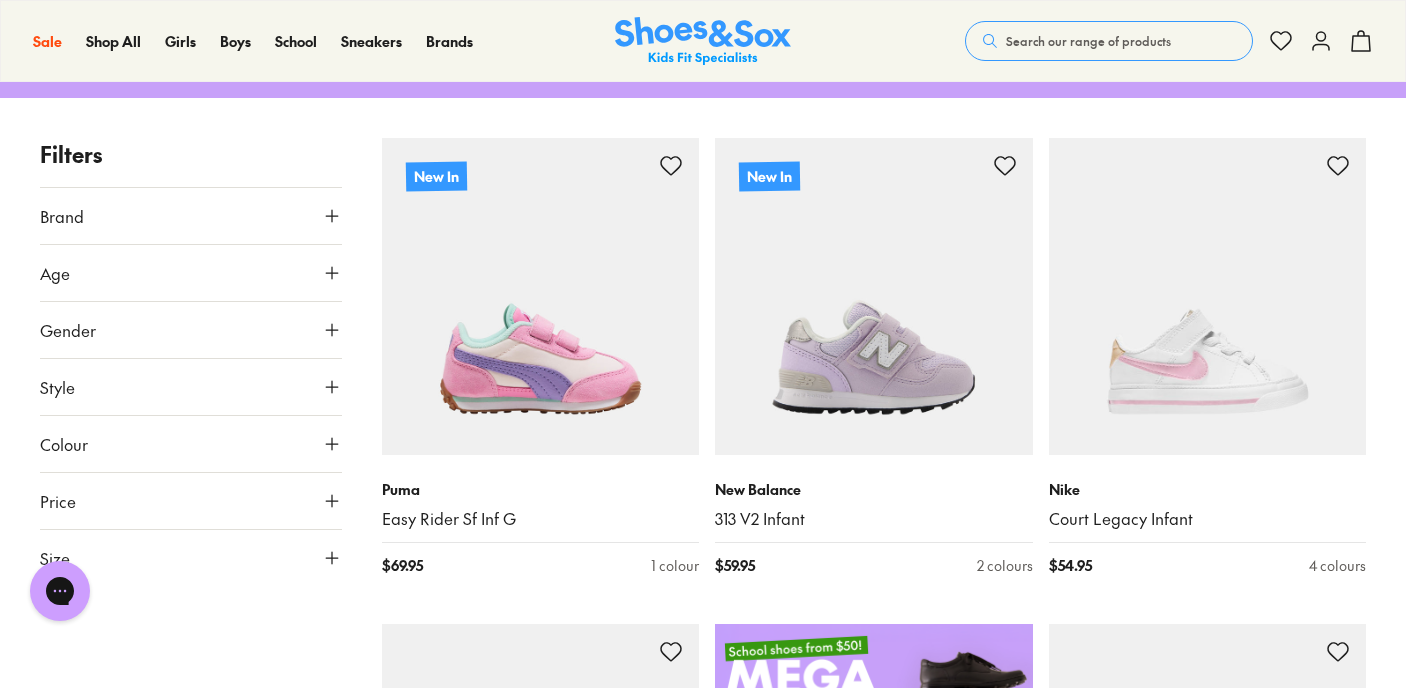 click on "Size" at bounding box center [191, 558] 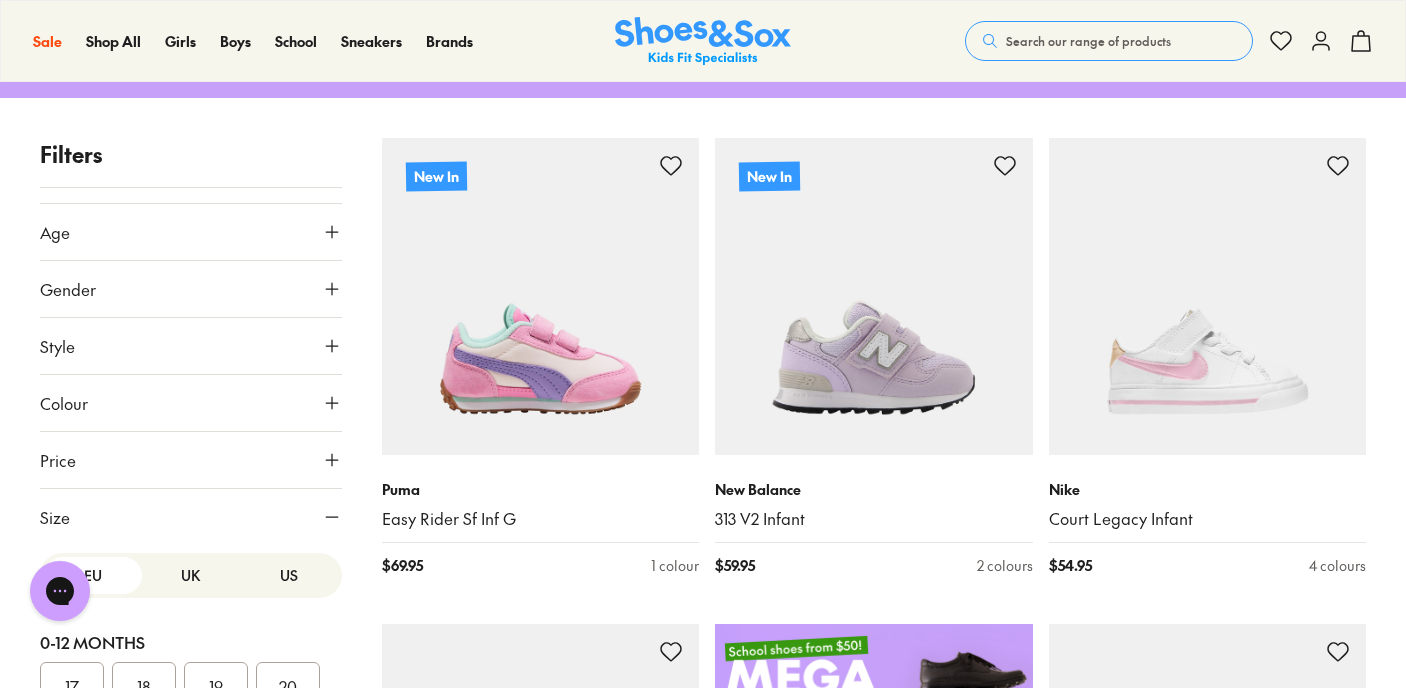 scroll, scrollTop: 0, scrollLeft: 0, axis: both 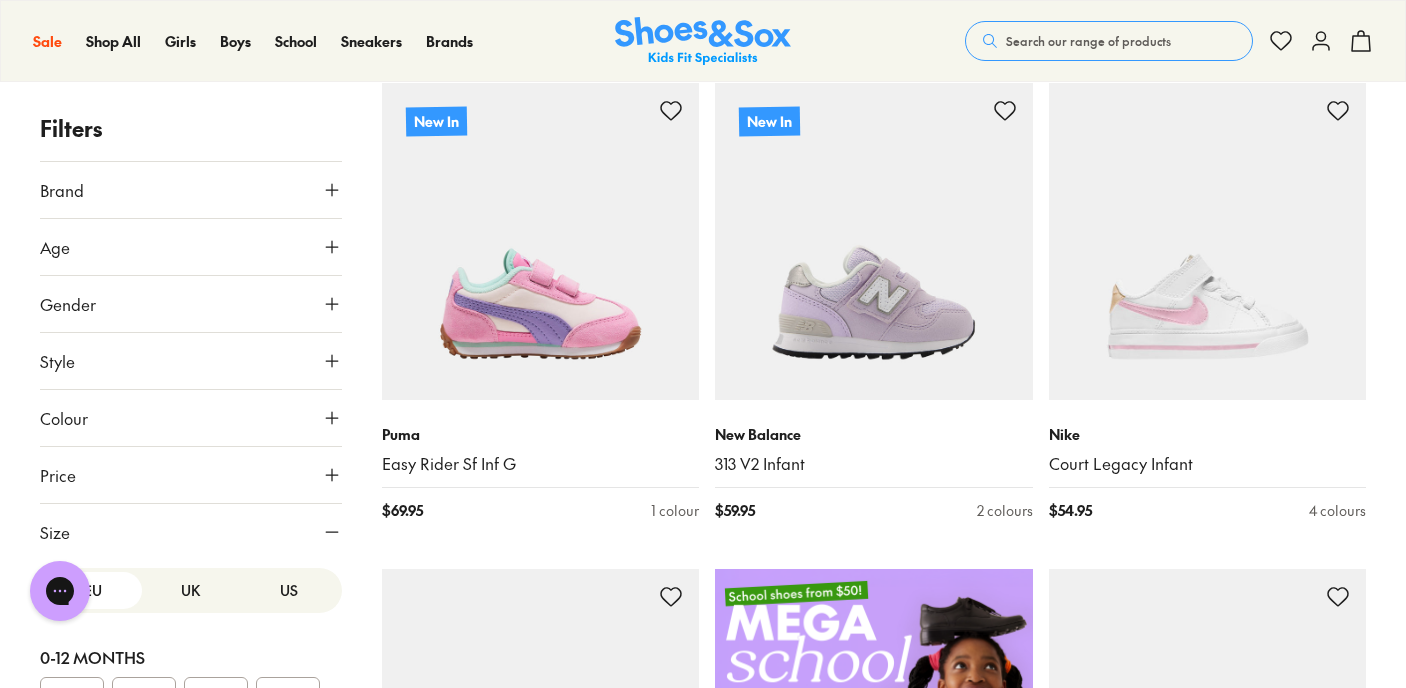 click on "Filters Brand Adidas Originals ( 22 ) Adidas Performance ( 14 ) Asics ( 5 ) Ciao ( 5 ) Clarks ( 22 ) Converse ( 21 ) New Balance ( 20 ) Nike ( 43 ) Old Soles ( 8 ) Puma ( 3 ) Reebok ( 53 ) Skechers ( 35 ) Vans ( 10 ) Walnut ( 4 ) Age Infant/Toddler ( 102 ) Youth ( 68 ) Junior ( 44 ) Senior ( 32 ) Pre Walker ( 11 ) Infant ( 8 ) Gender All Girls Unisex Style Sneakers ( 254 ) Prewalker ( 11 ) Colour White ( 95 ) Pink ( 44 ) Black ( 43 ) Purple ( 23 ) Blue ( 12 ) Multi Colour ( 12 ) Grey ( 9 ) Beige ( 5 ) Red ( 5 ) Brown ( 3 ) Navy ( 3 ) Orange ( 3 ) Gold ( 2 ) Green ( 2 ) Light Blue ( 2 ) Silver ( 2 ) Price Min $ 25 Max $ 170 Size EU UK US 0-12 Months 17 18 19 20 1-3 Years 21 22 23 24 25 26 27 3-8 Years 28 29 30 31 32 33 34 8+ Years 35 36 37 38 39 40 New In Puma Easy Rider Sf Inf G $ 69.95 1 colour New In New Balance 313 V2 Infant $ 59.95 2 colours Nike Court Legacy Infant $ 54.95 4 colours Nike Court Legacy Pre-School $ 64.95 2 colours Adidas Performance VL Court 3.0 Self-Fastening Pre-School $ 69.95 3 colours" at bounding box center (703, 2746) 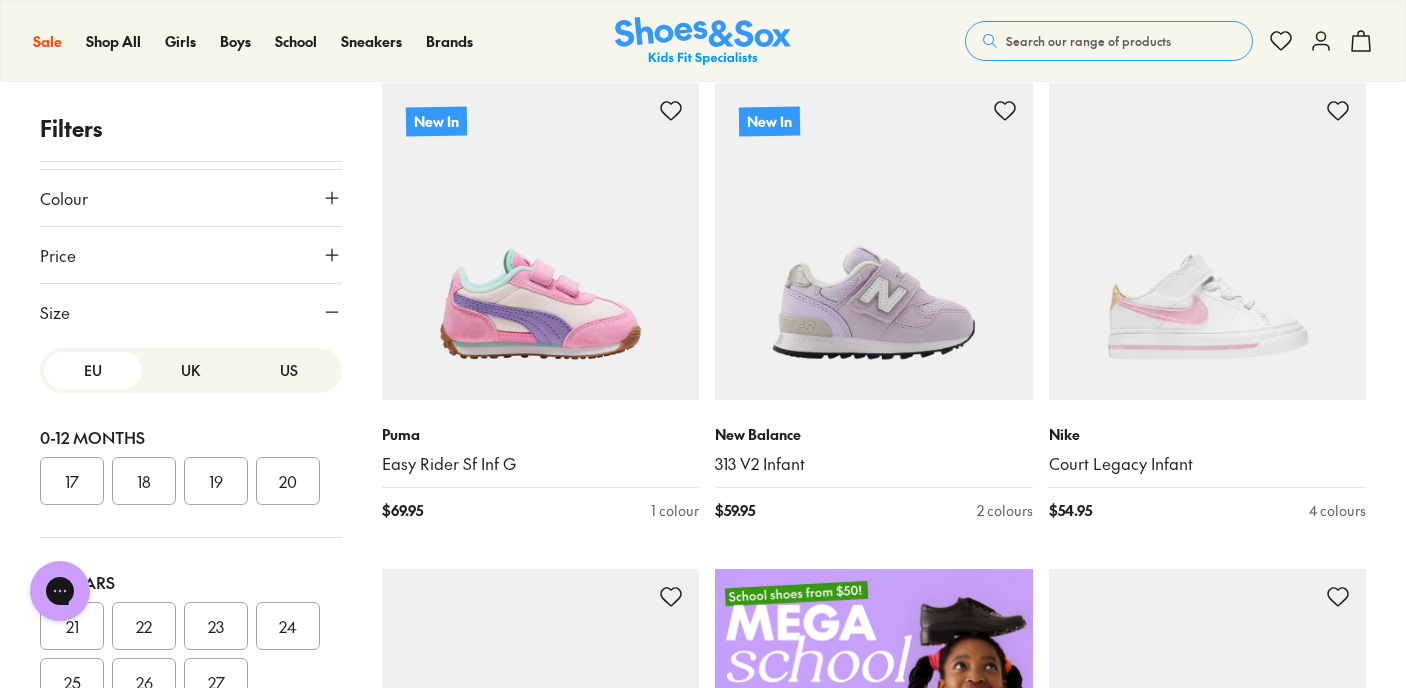 scroll, scrollTop: 203, scrollLeft: 0, axis: vertical 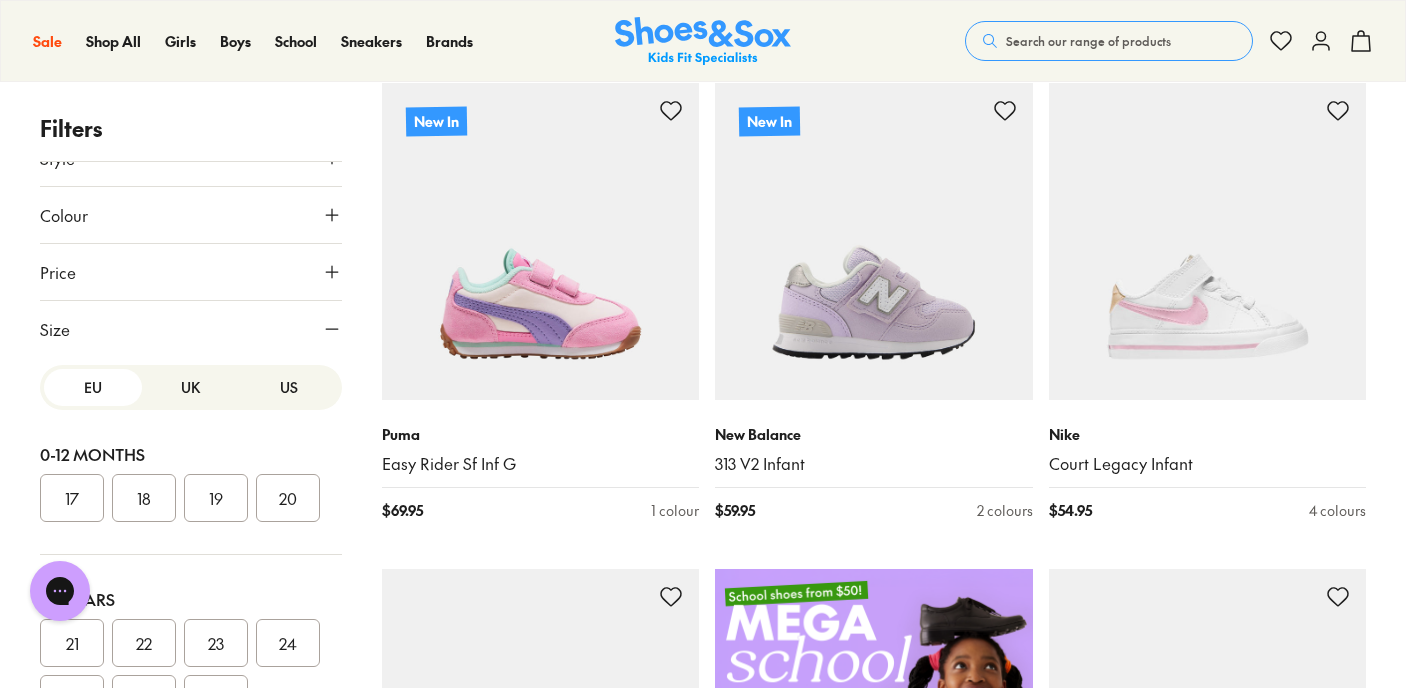 click on "US" at bounding box center (289, 387) 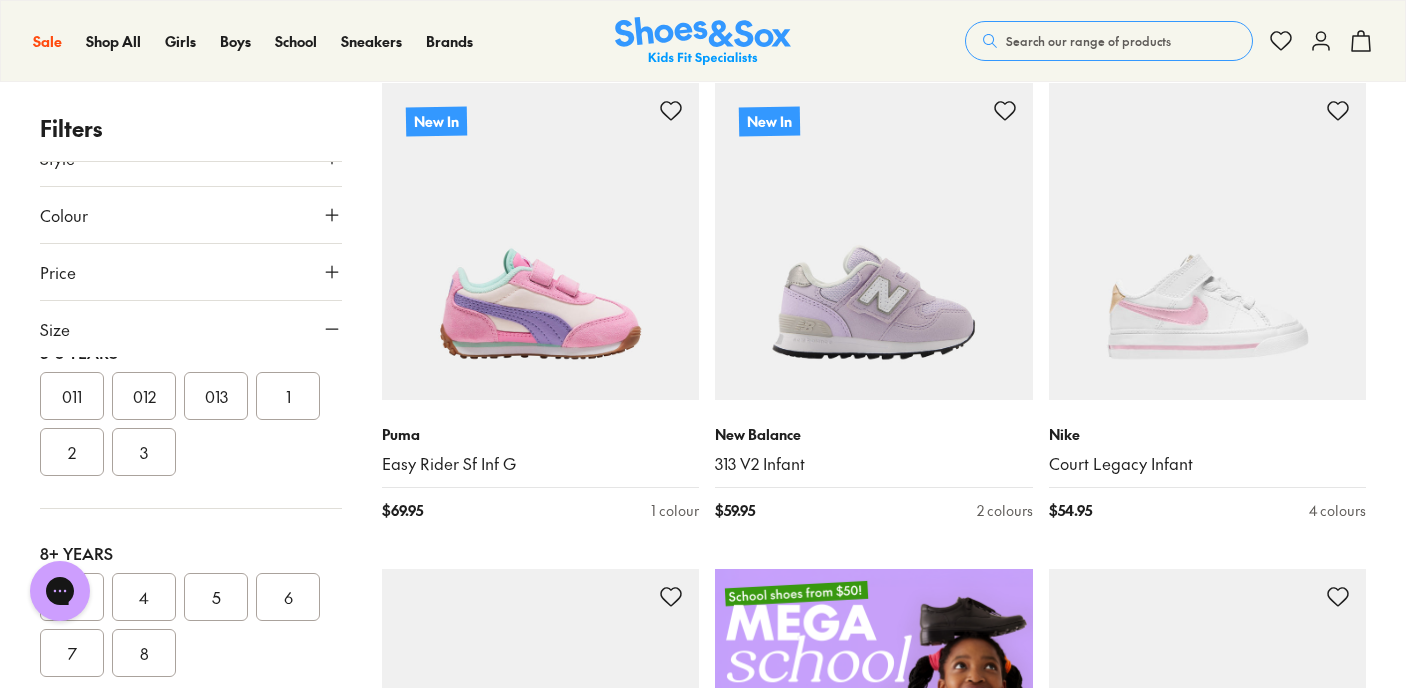scroll, scrollTop: 451, scrollLeft: 0, axis: vertical 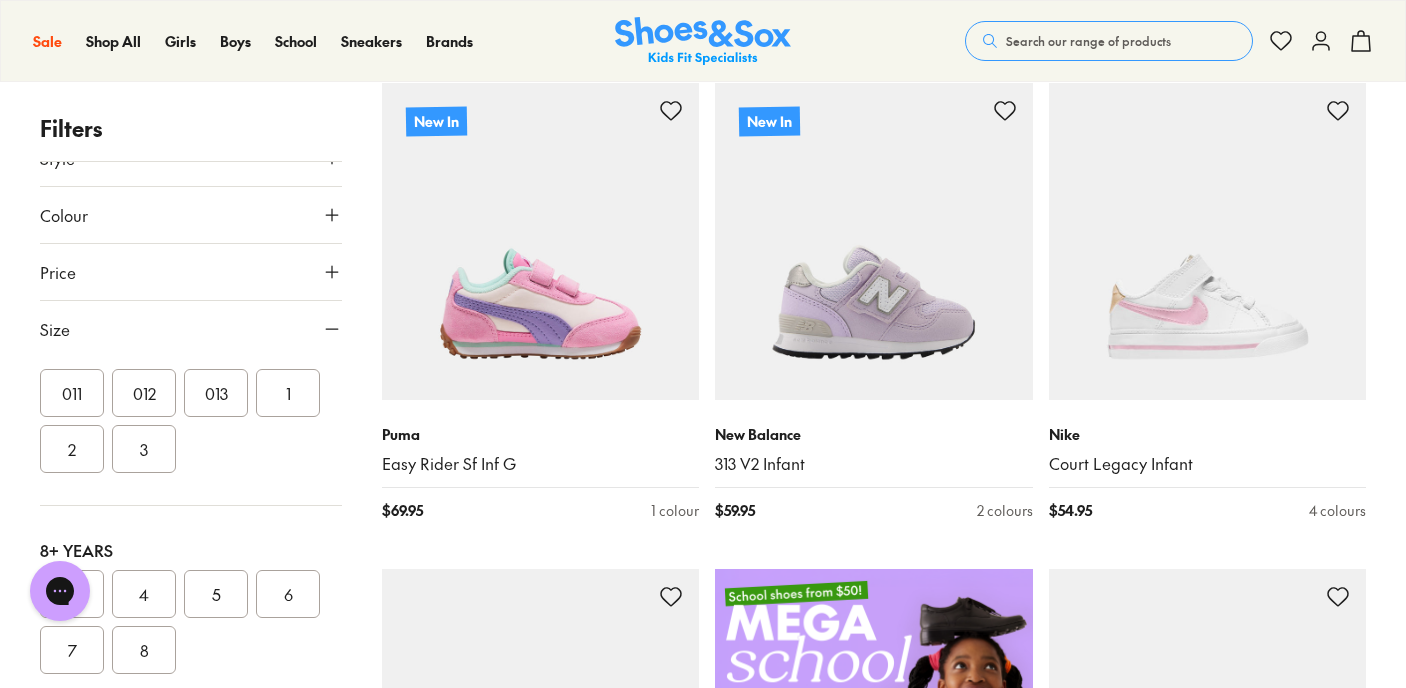 click on "2" at bounding box center [72, 449] 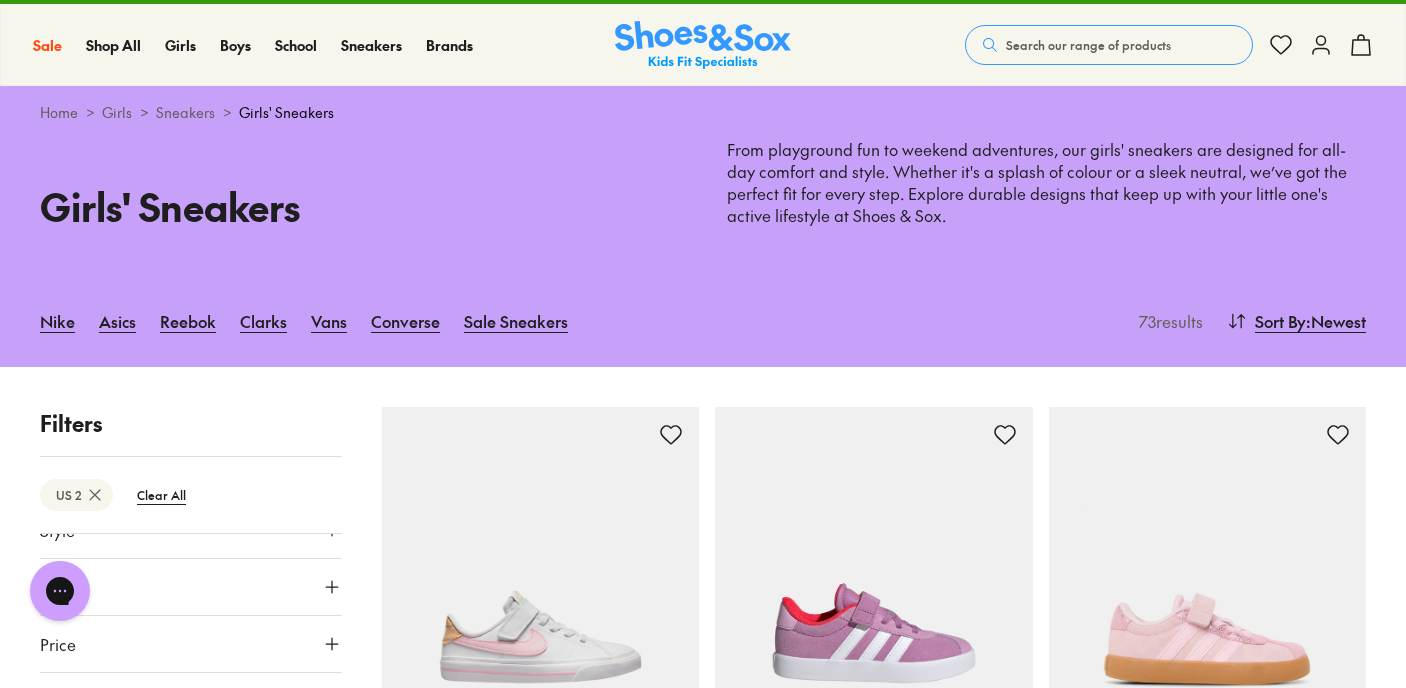 click on "Filters US 2   Clear All Brand Adidas Originals ( 5 ) Adidas Performance ( 5 ) Asics ( 2 ) Ciao Clarks ( 6 ) Converse ( 5 ) New Balance ( 5 ) Nike ( 12 ) Old Soles Puma ( 1 ) Reebok ( 16 ) Skechers ( 9 ) Vans ( 5 ) Walnut Age Infant/Toddler Youth ( 49 ) Junior ( 22 ) Senior Pre Walker Infant Gender All Girls Unisex Style Sneakers ( 71 ) Prewalker Colour White ( 27 ) Pink ( 8 ) Black ( 10 ) Purple ( 6 ) Blue ( 5 ) Multi Colour ( 5 ) Grey ( 3 ) Beige ( 2 ) Red ( 2 ) Brown ( 1 ) Navy ( 1 ) Orange ( 1 ) Gold Green Light Blue Silver Price Min $ 25 Max $ 170 Size EU UK US 0-12 Months 02 03 04 05 1-3 Years 05 06 07 08 09 010 3-8 Years 011 012 013 1 2 3 8+ Years 3 4 5 6 7 8 Adult 8 Nike Court Legacy Pre-School $ 64.95 2 colours Adidas Performance VL Court 3.0 Self-Fastening Pre-School $ 69.95 3 colours Adidas Performance VL Court 3.0 Self-Fastening Pre-School $ 69.95 3 colours Adidas Performance Grand Court 2.0 Pre-School $ 59.95 2 colours Adidas Originals Superstar II Pre-School $ 99.95 2 colours Nike $ 89.95 $ Vans" at bounding box center (703, 3081) 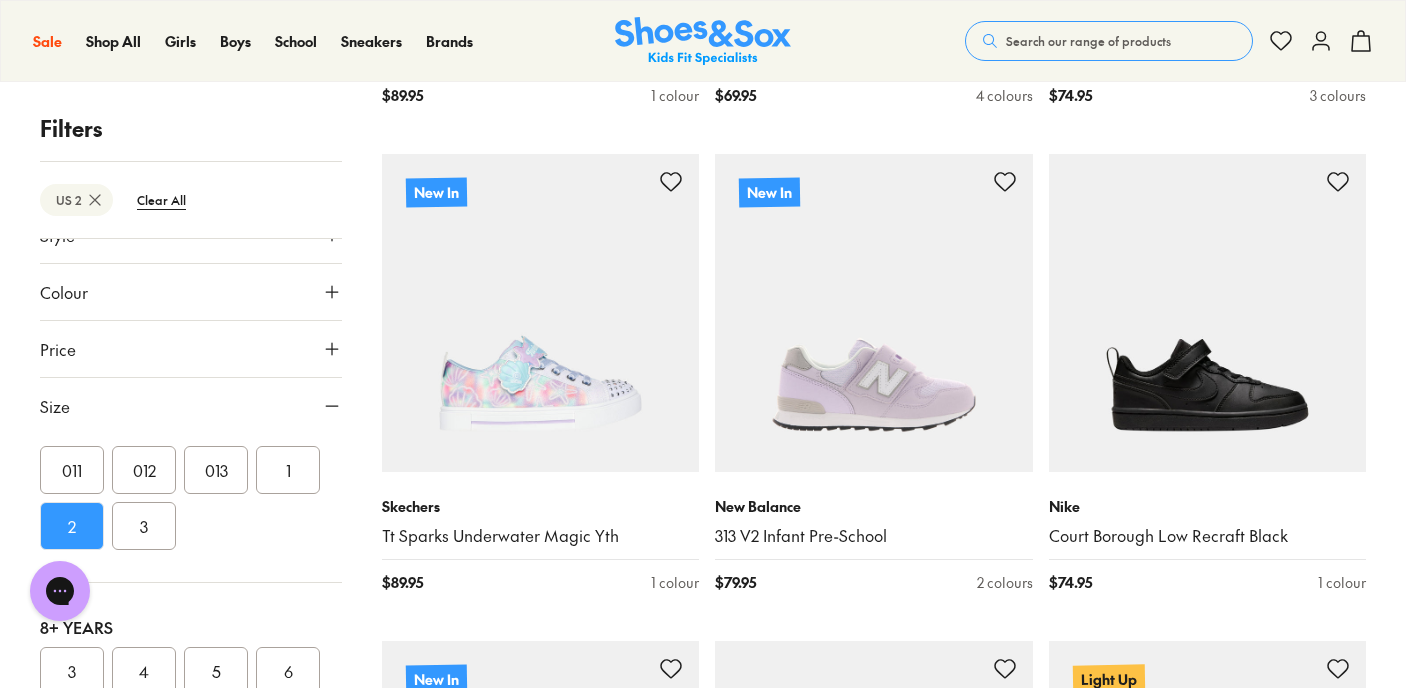 scroll, scrollTop: 2261, scrollLeft: 0, axis: vertical 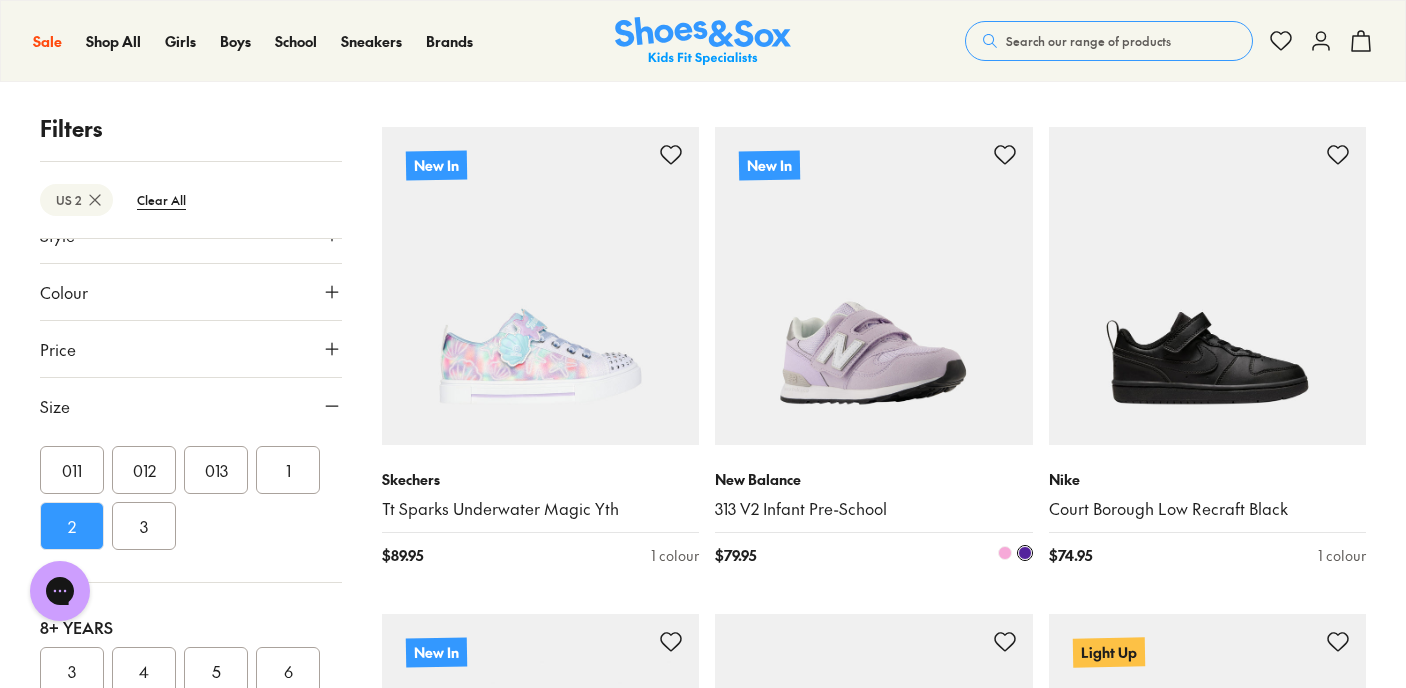 click at bounding box center [1005, 553] 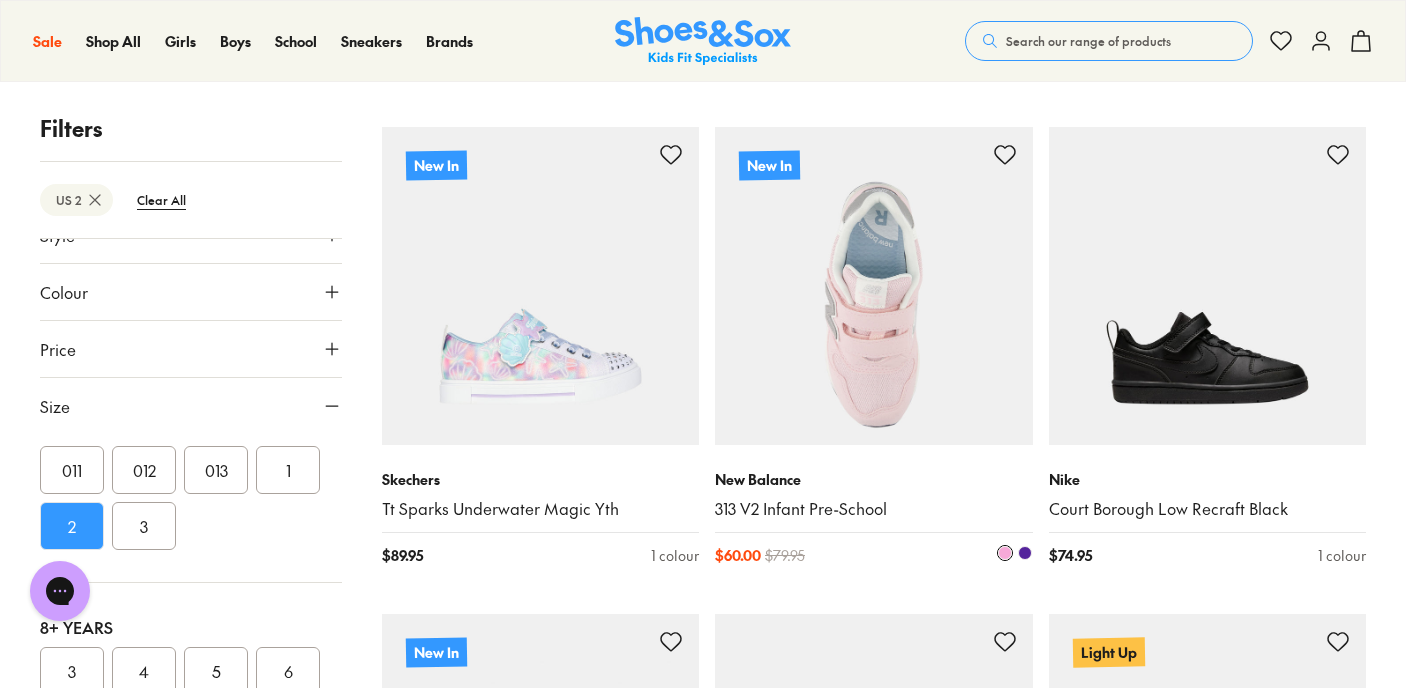 click at bounding box center (1025, 553) 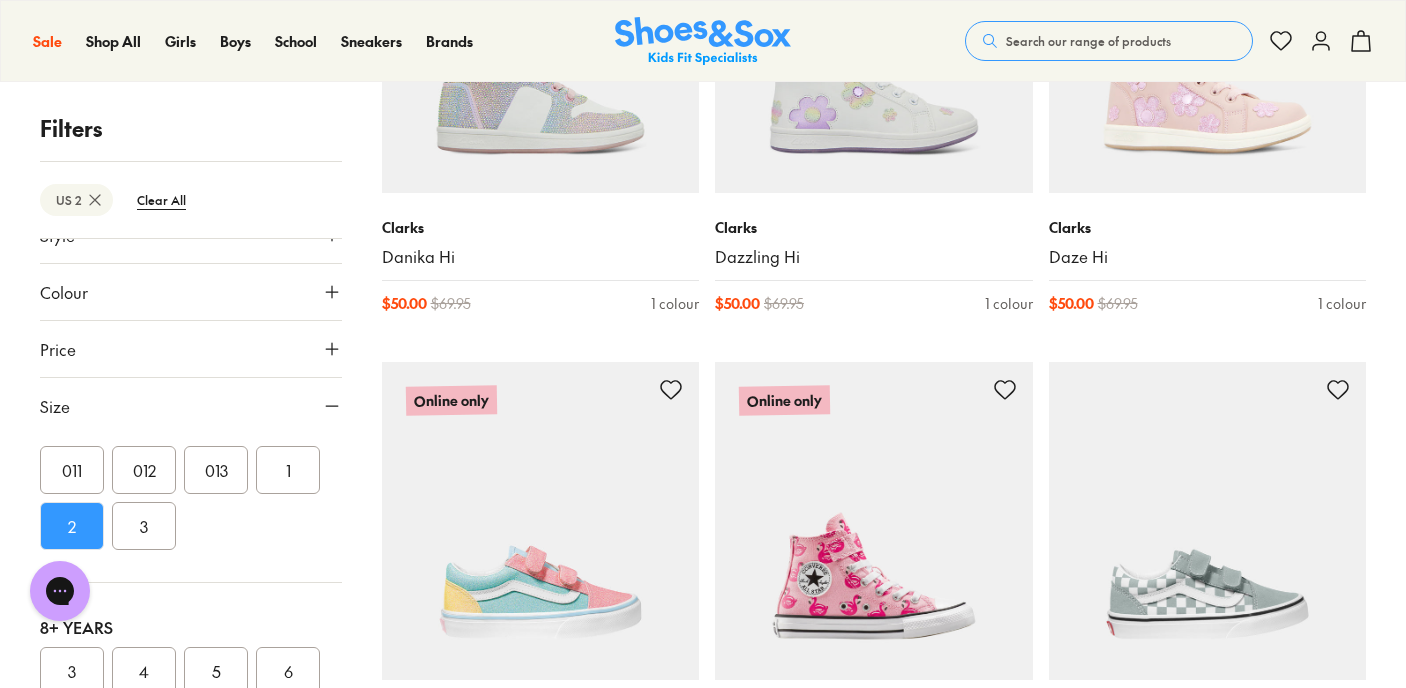 scroll, scrollTop: 3983, scrollLeft: 0, axis: vertical 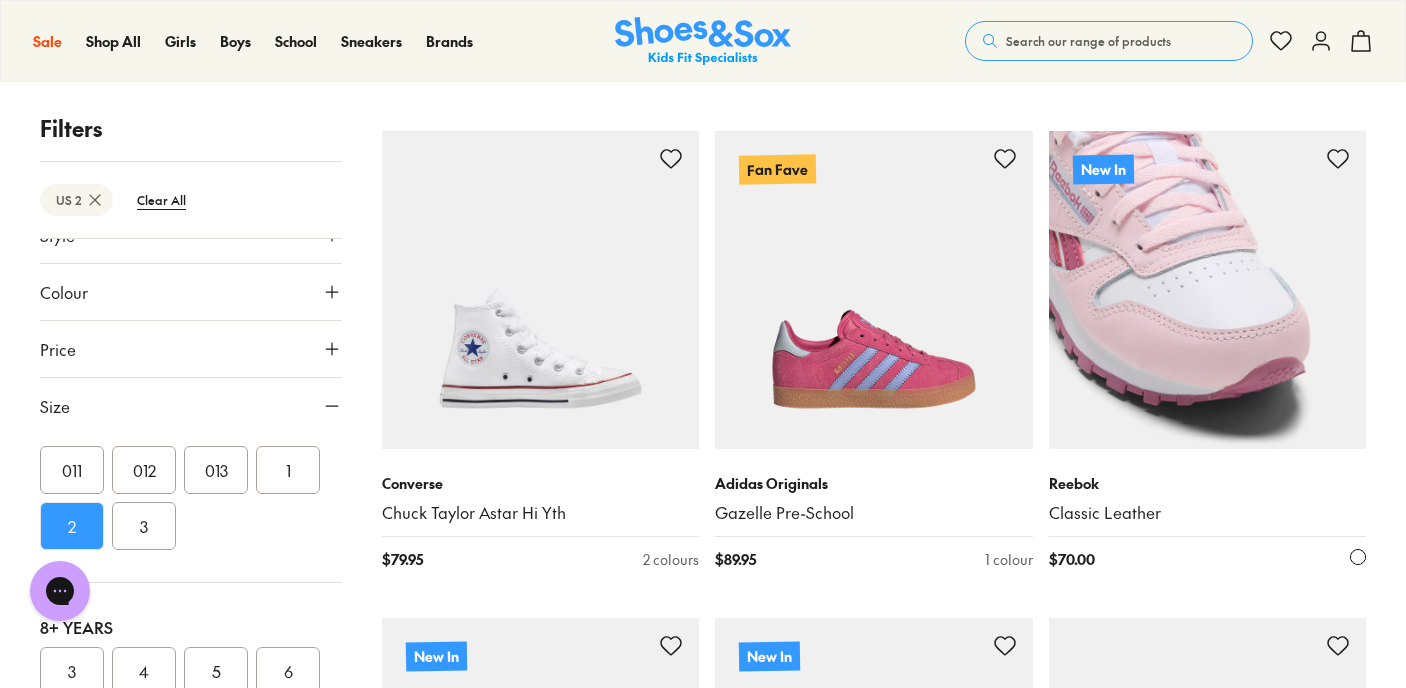 click at bounding box center (1208, 290) 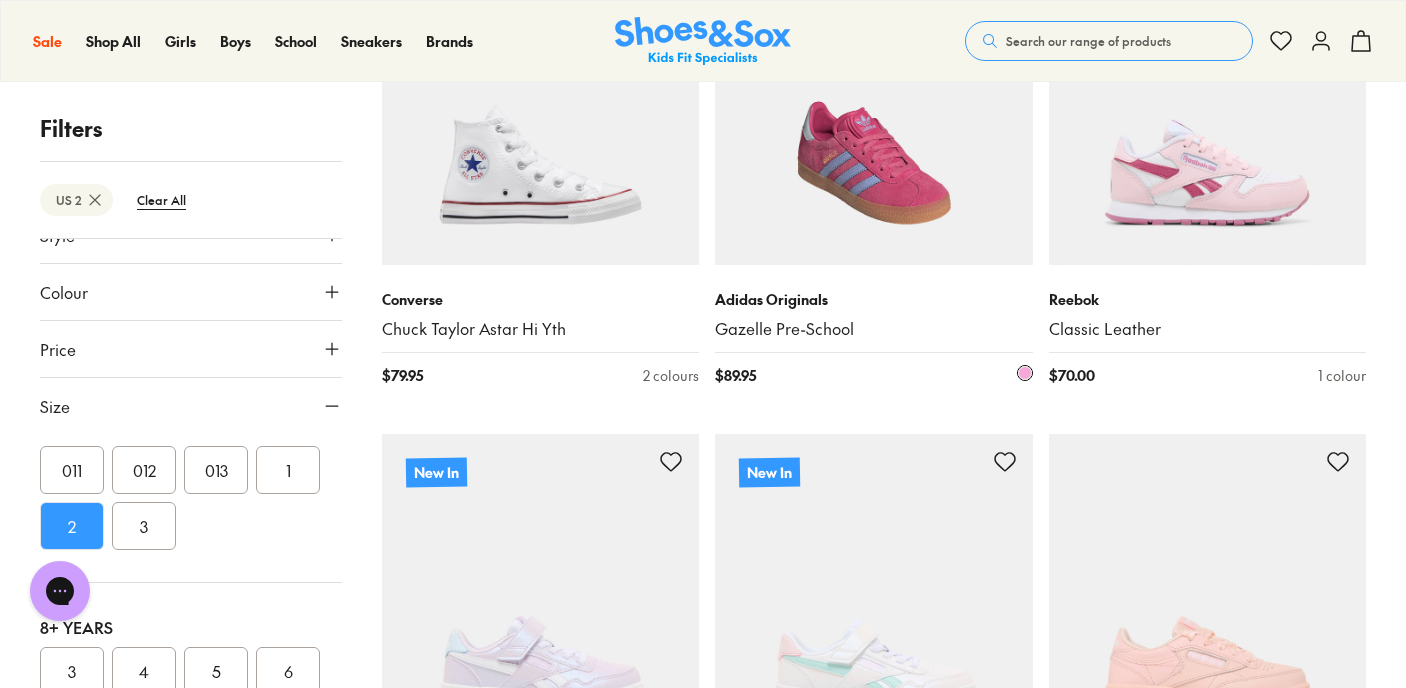 scroll, scrollTop: 8329, scrollLeft: 0, axis: vertical 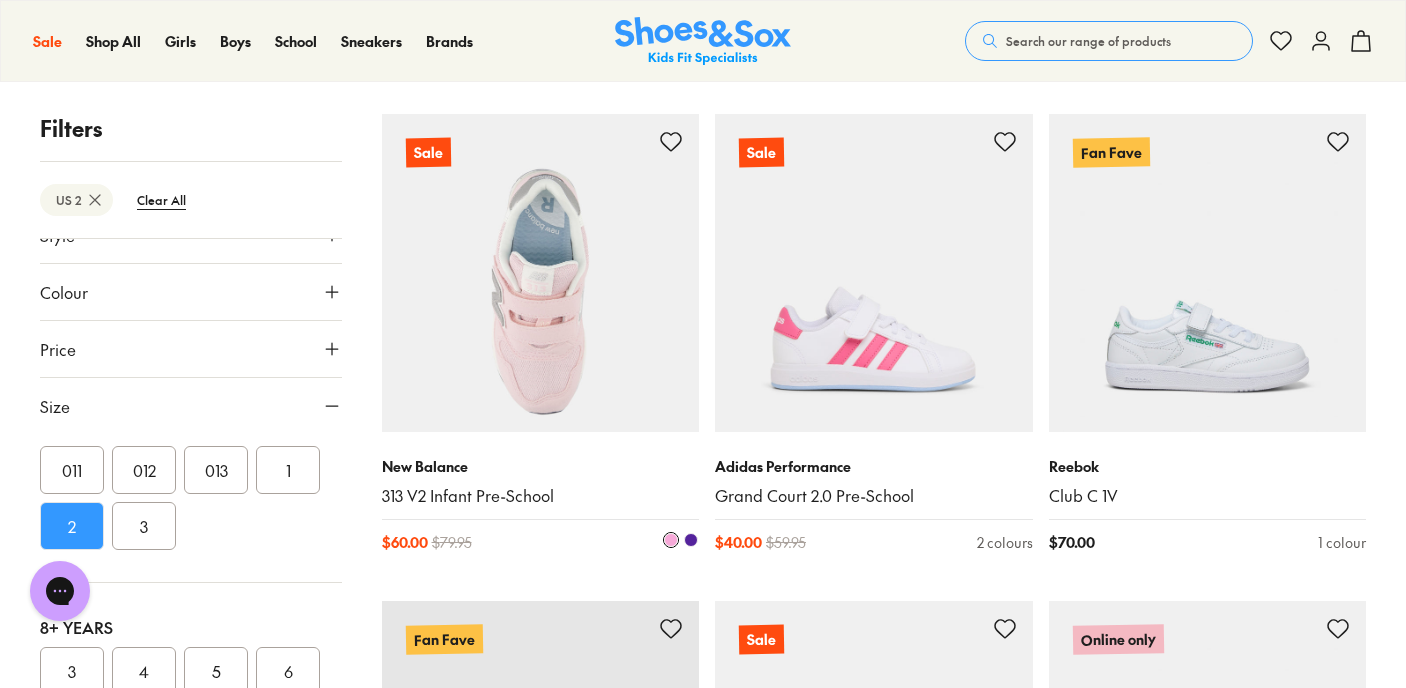 click at bounding box center (691, 540) 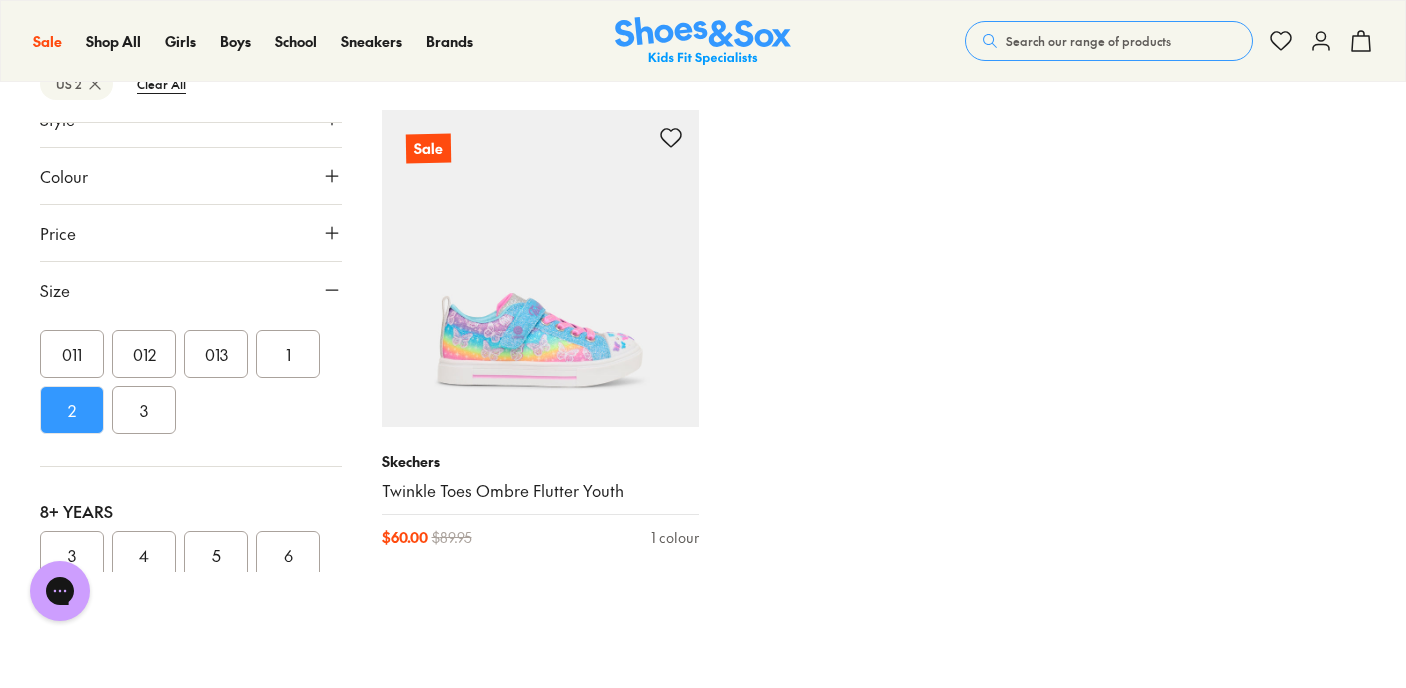 scroll, scrollTop: 12069, scrollLeft: 0, axis: vertical 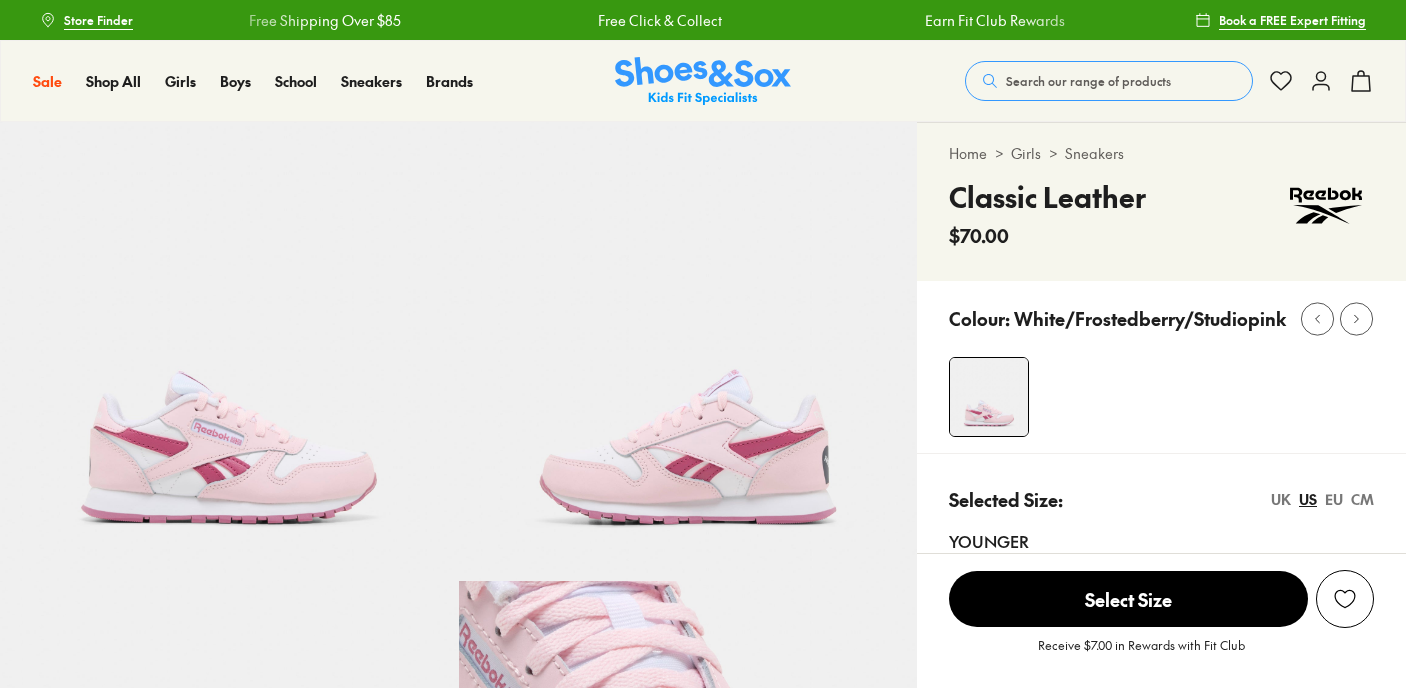 select on "*" 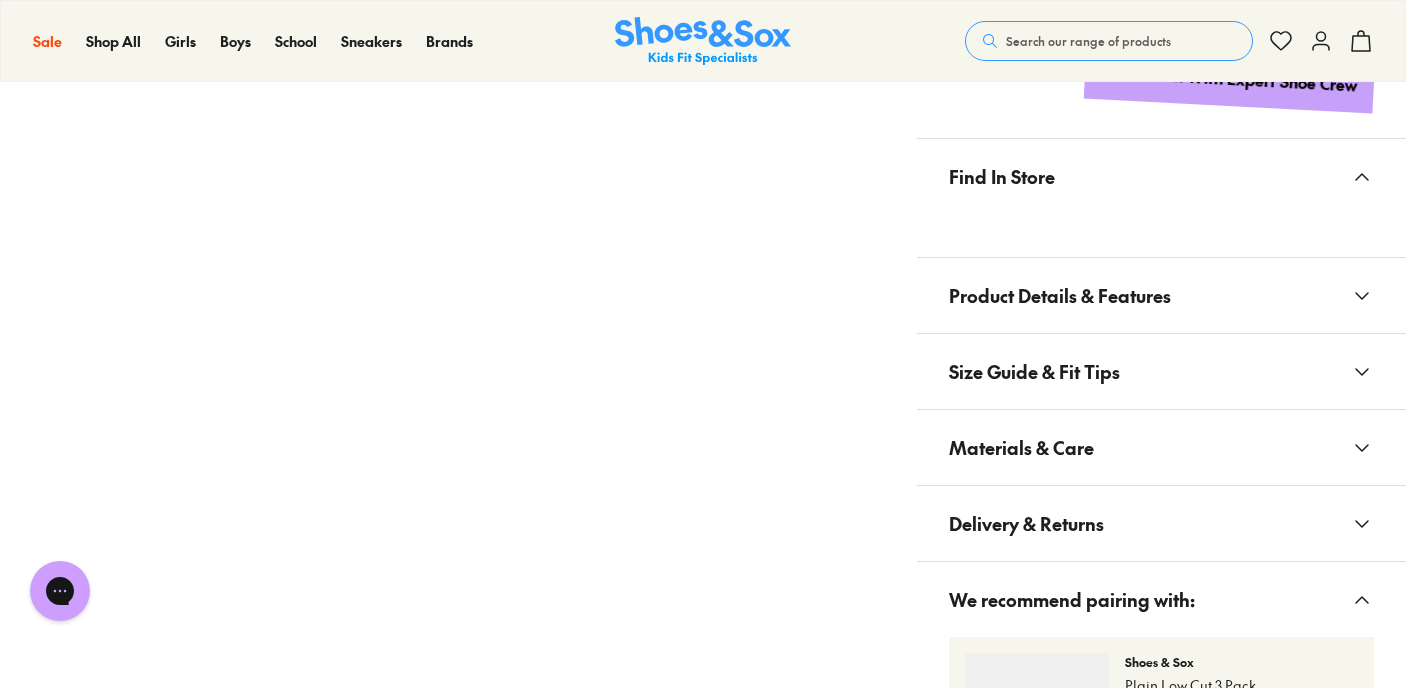 scroll, scrollTop: 1177, scrollLeft: 0, axis: vertical 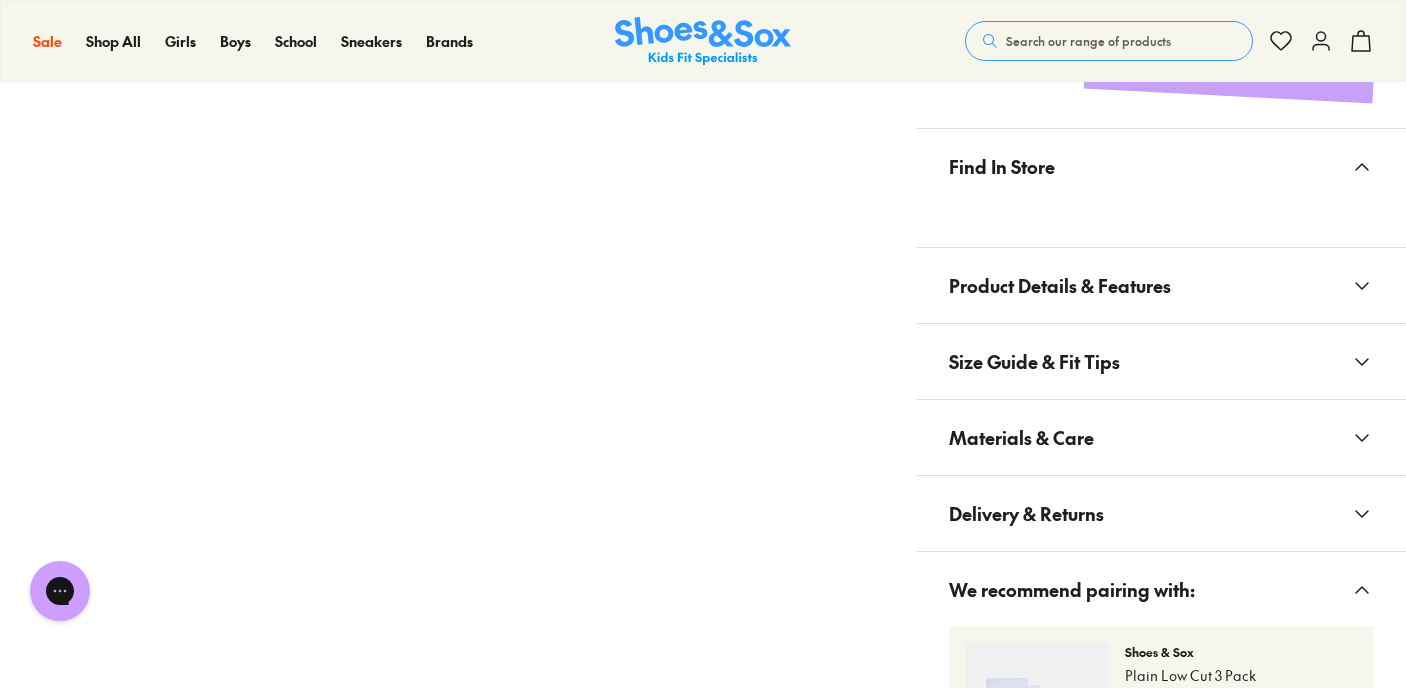 click on "Find In Store" at bounding box center (1161, 166) 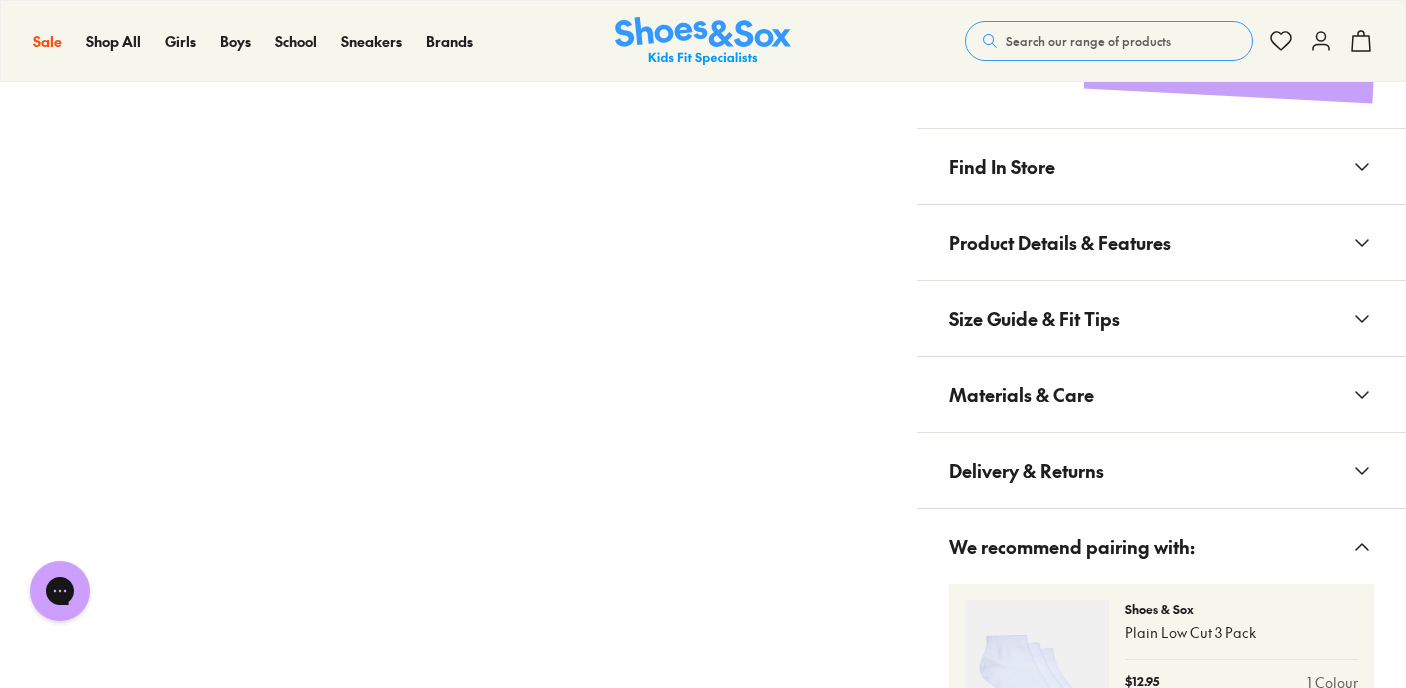 click on "Find In Store" at bounding box center [1161, 166] 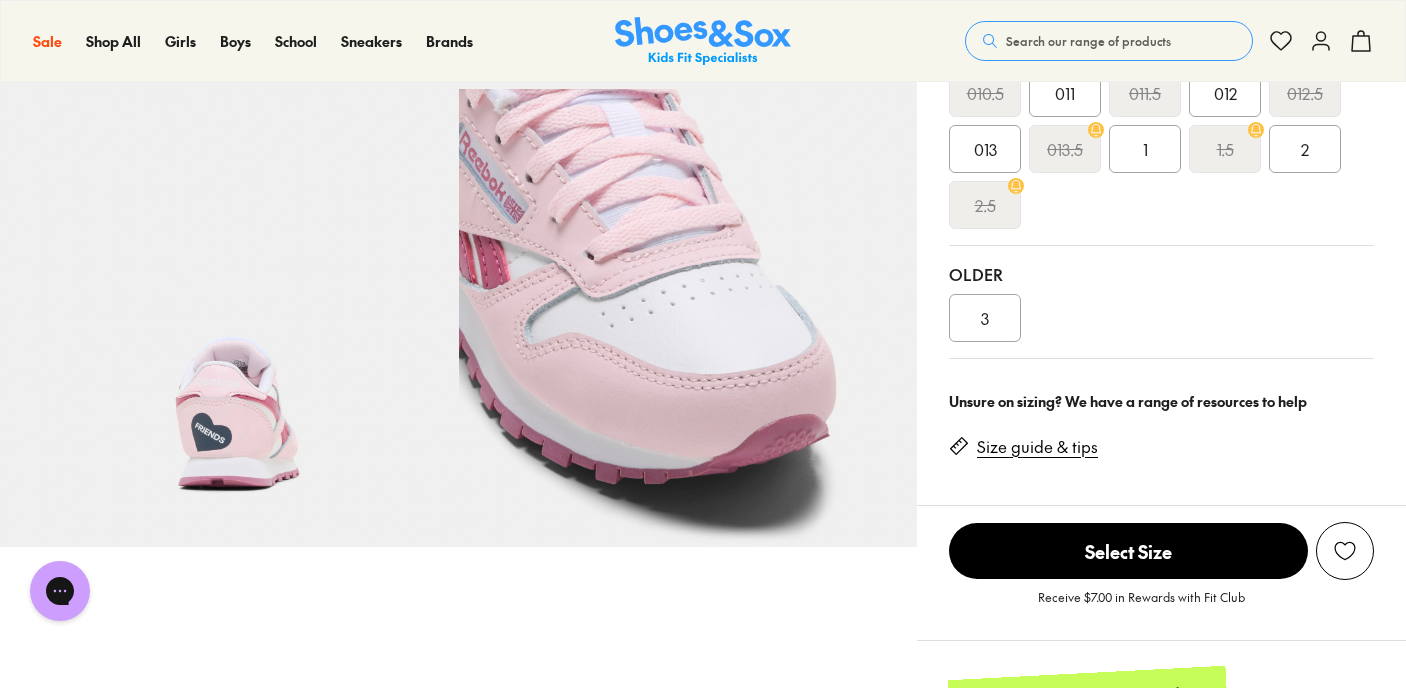 scroll, scrollTop: 490, scrollLeft: 0, axis: vertical 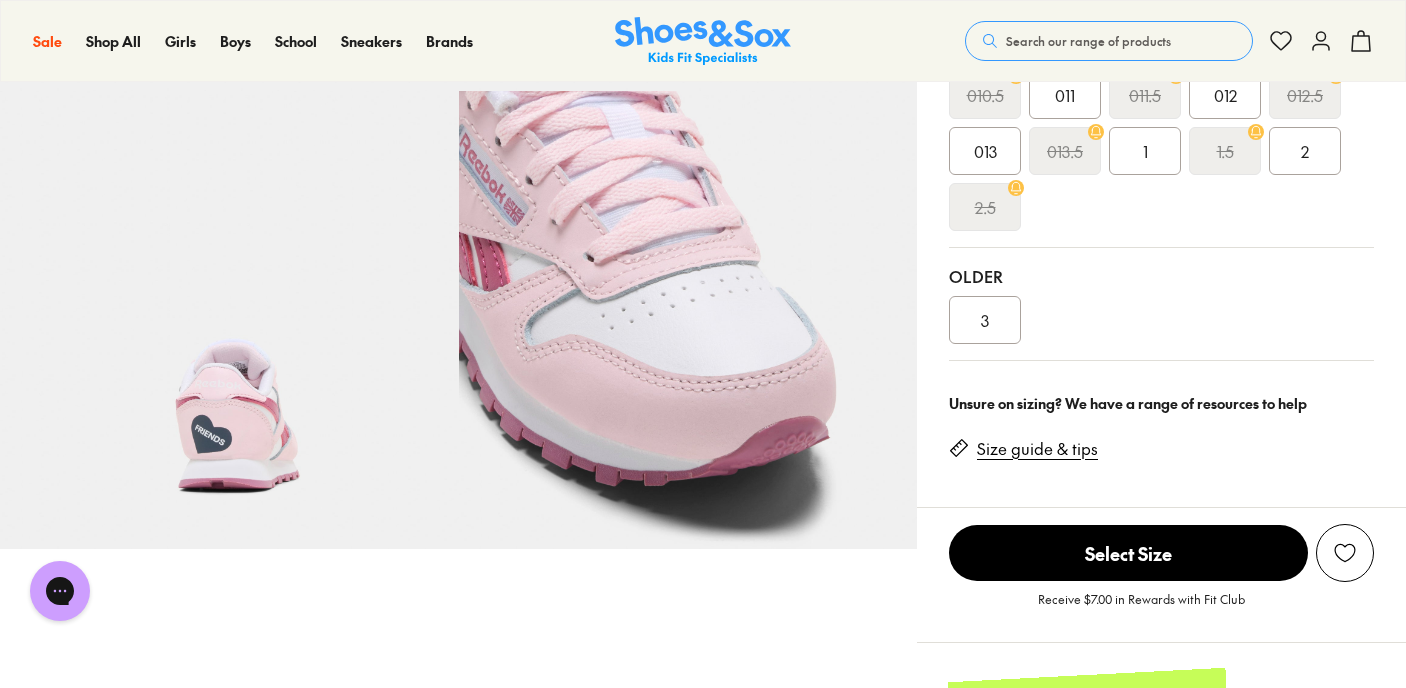 click on "2" at bounding box center [1305, 151] 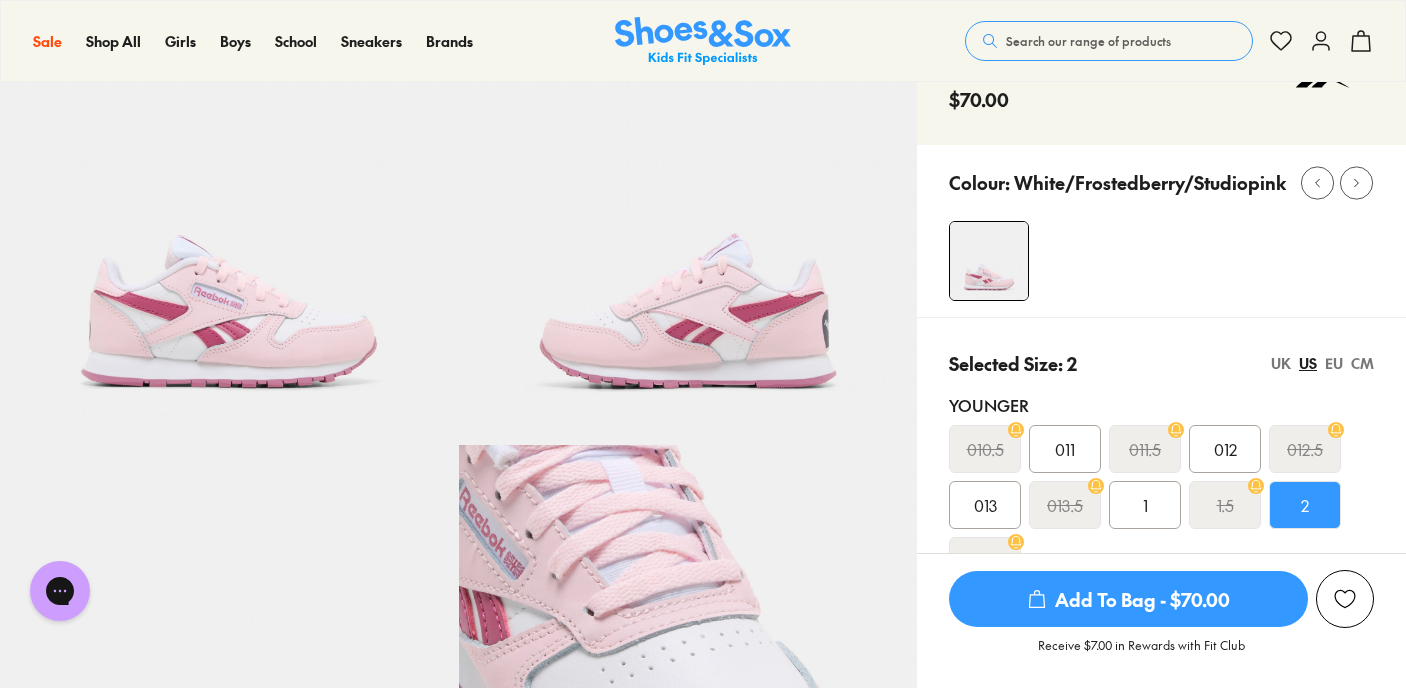scroll, scrollTop: 135, scrollLeft: 0, axis: vertical 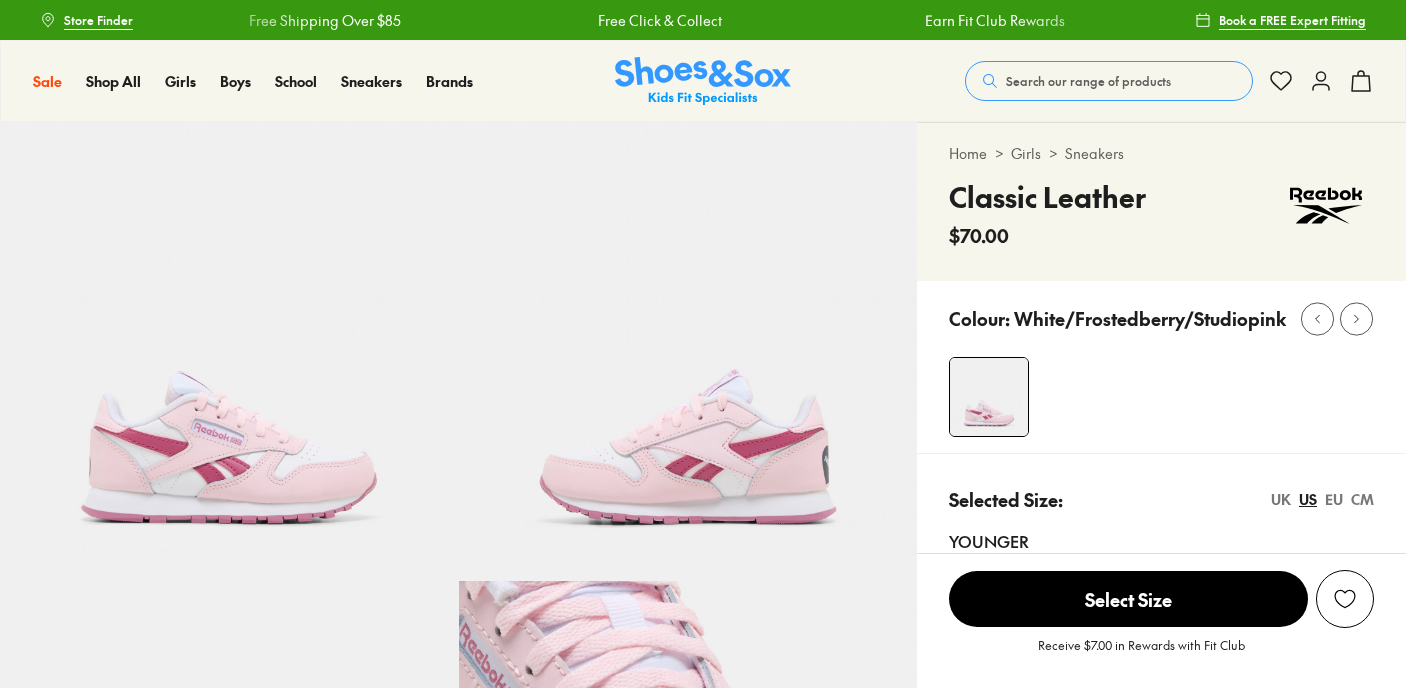 select on "*" 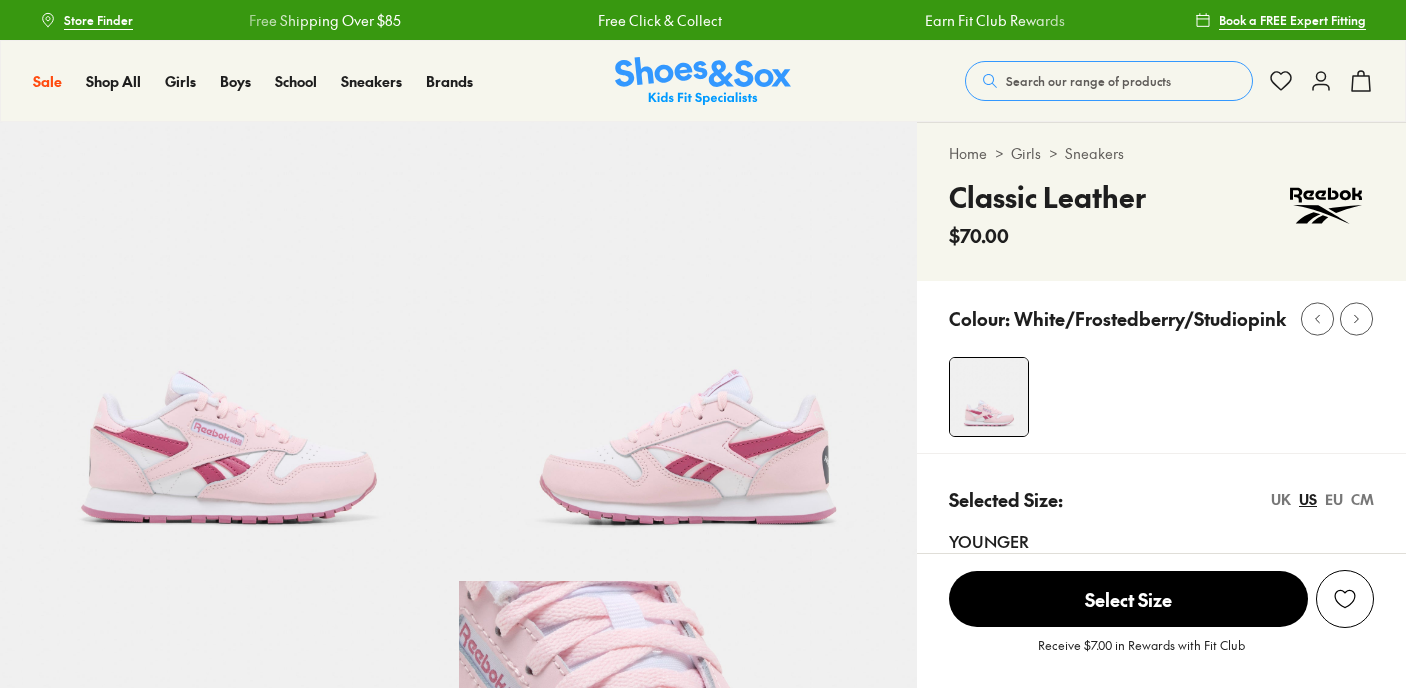 scroll, scrollTop: 0, scrollLeft: 0, axis: both 